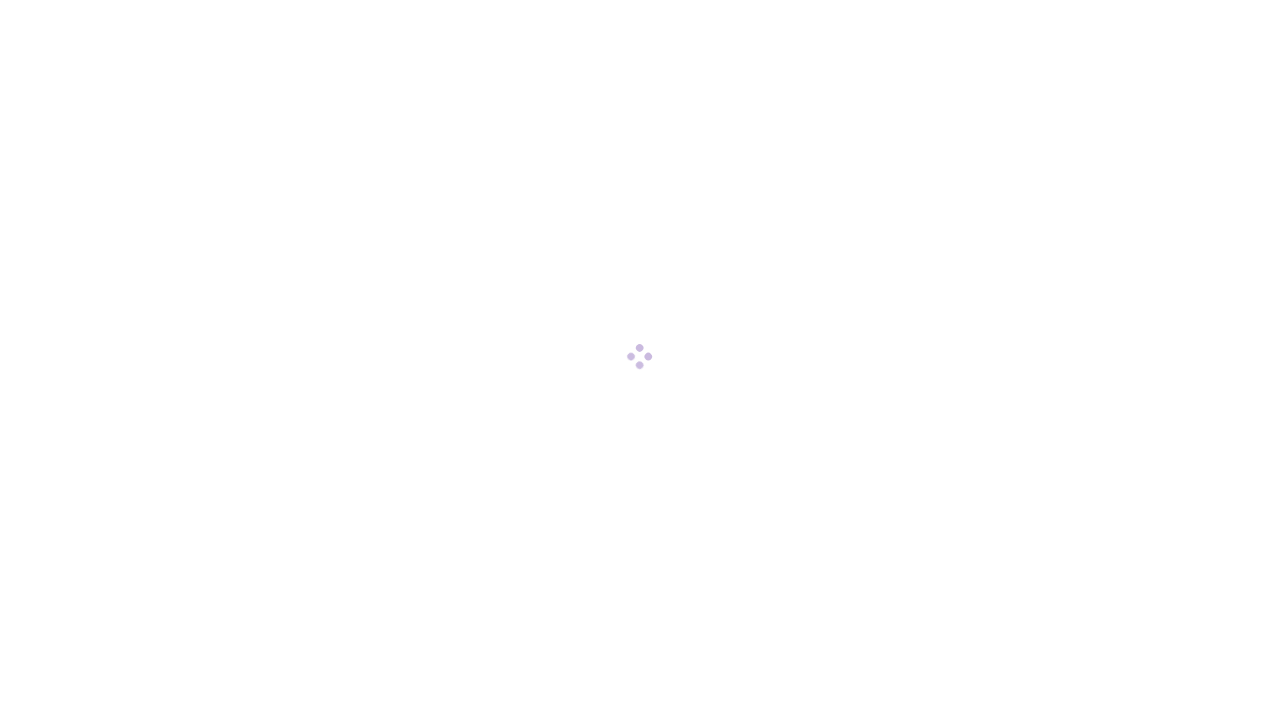 scroll, scrollTop: 0, scrollLeft: 0, axis: both 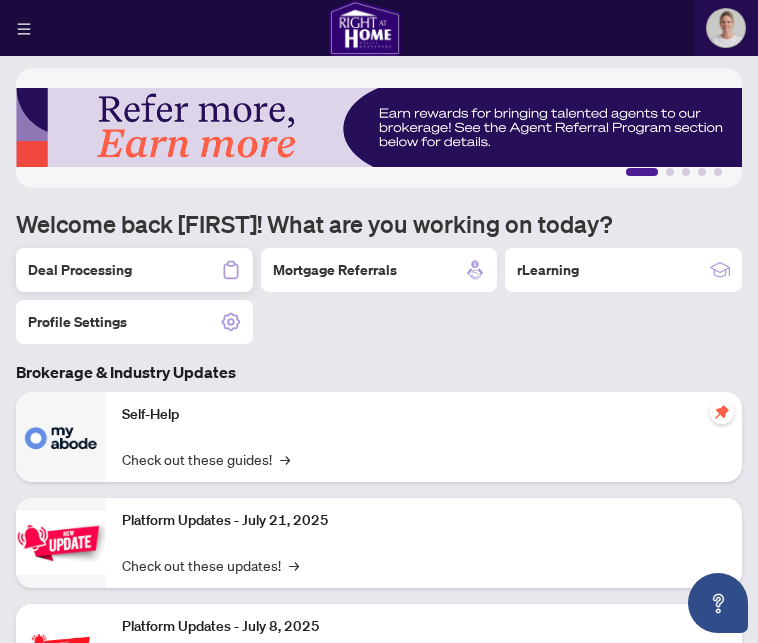 click on "Deal Processing" at bounding box center (80, 270) 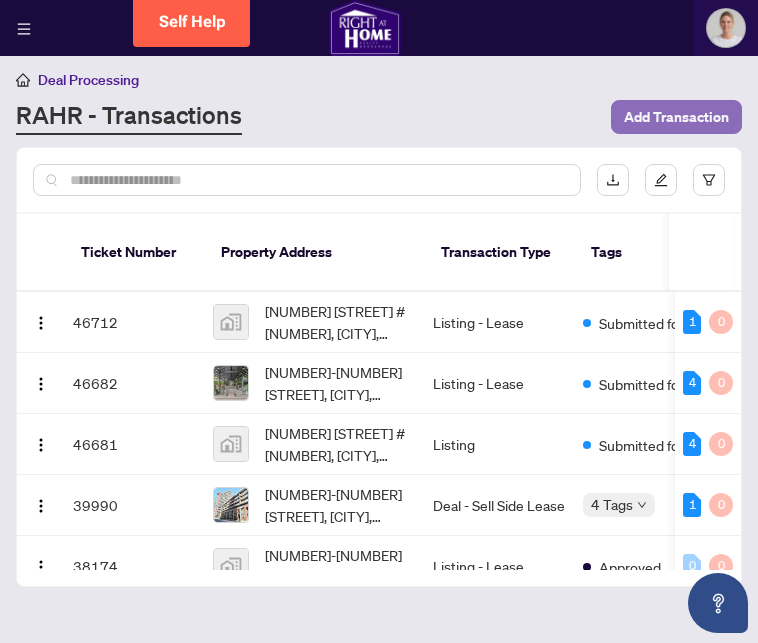 click on "Add Transaction" at bounding box center (676, 117) 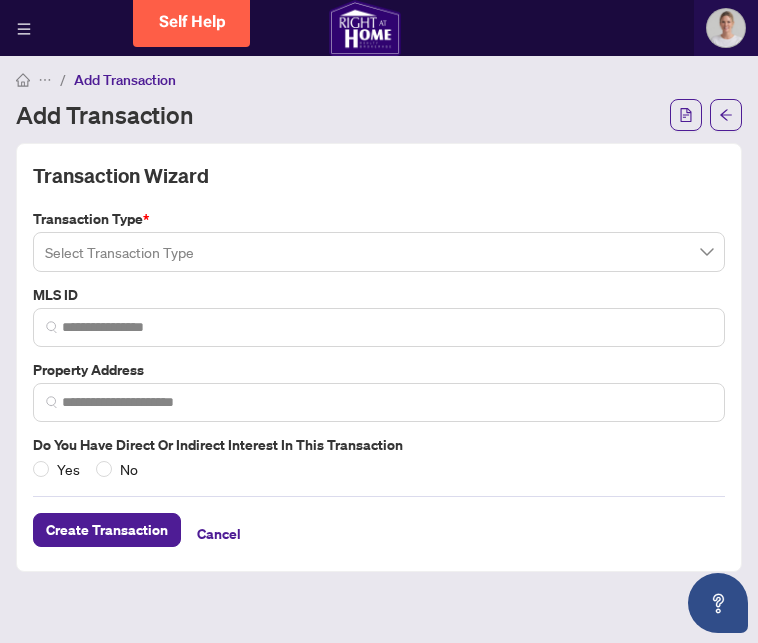 click at bounding box center [379, 252] 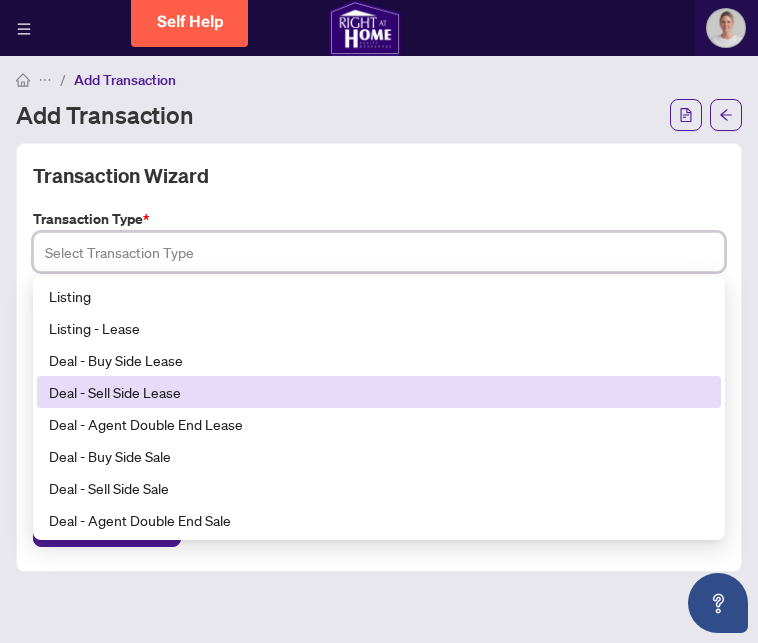 click on "Deal - Sell Side Lease" at bounding box center (379, 392) 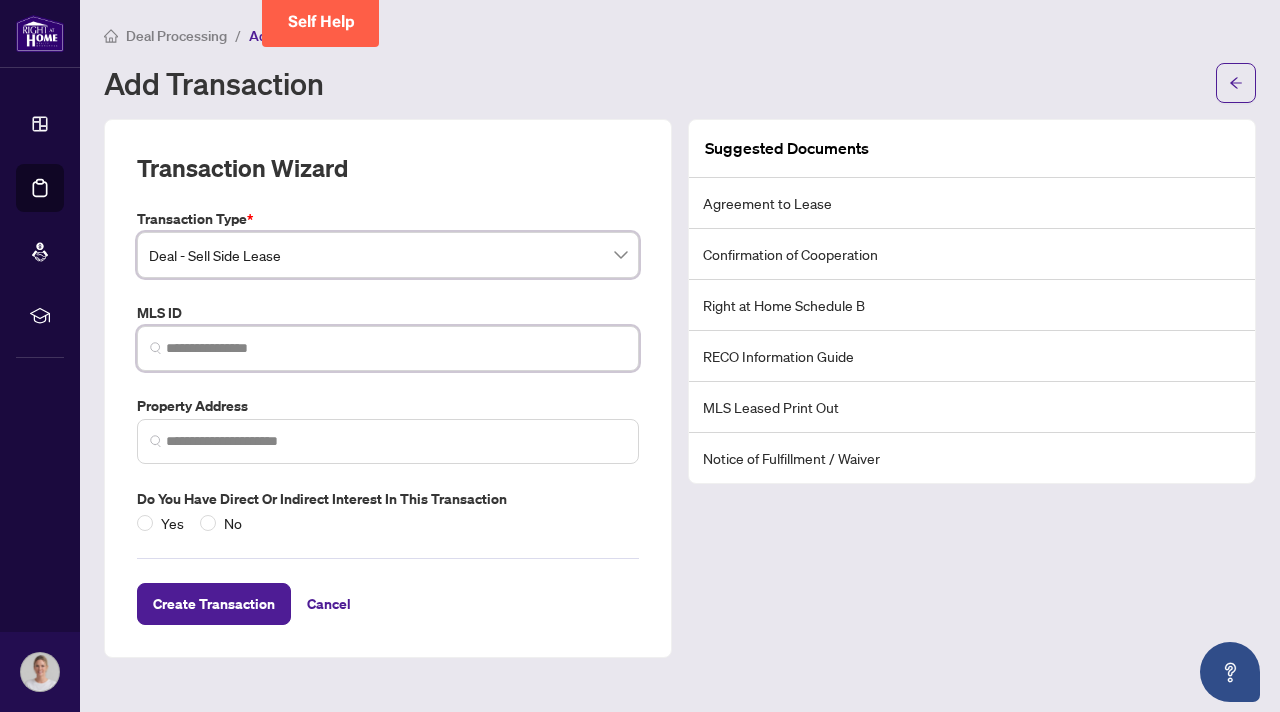 click at bounding box center [396, 348] 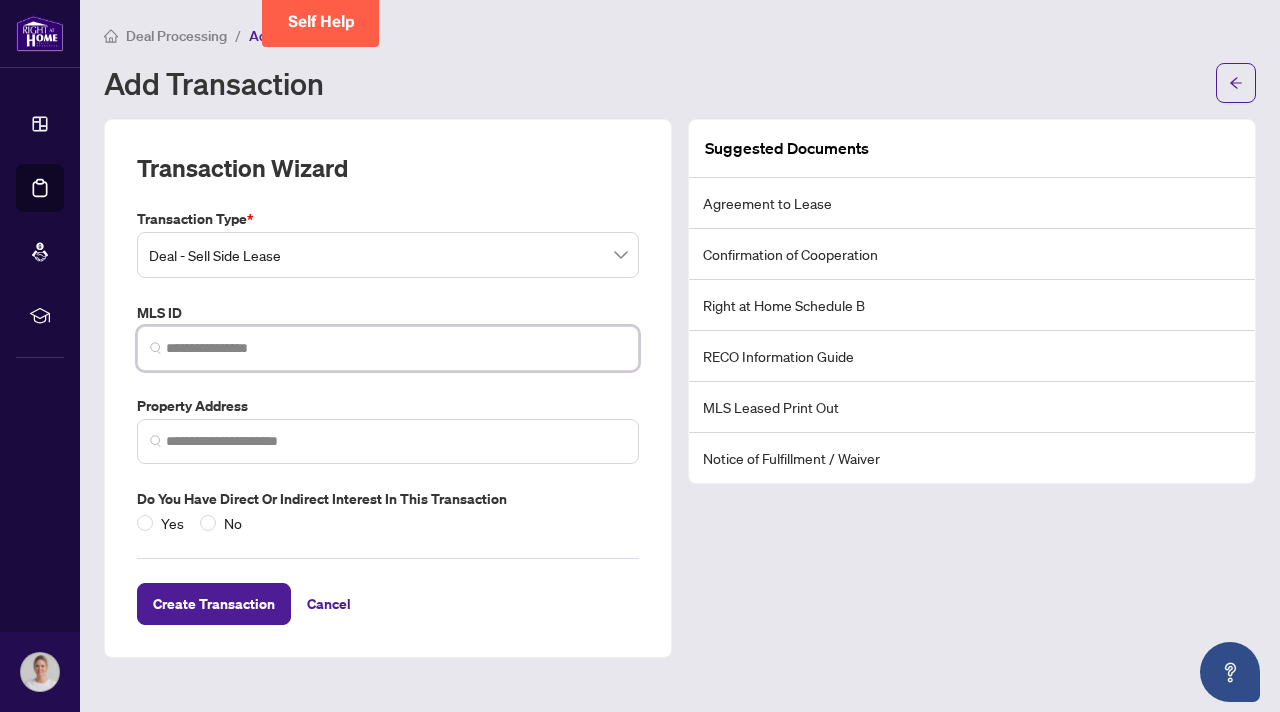 paste on "*********" 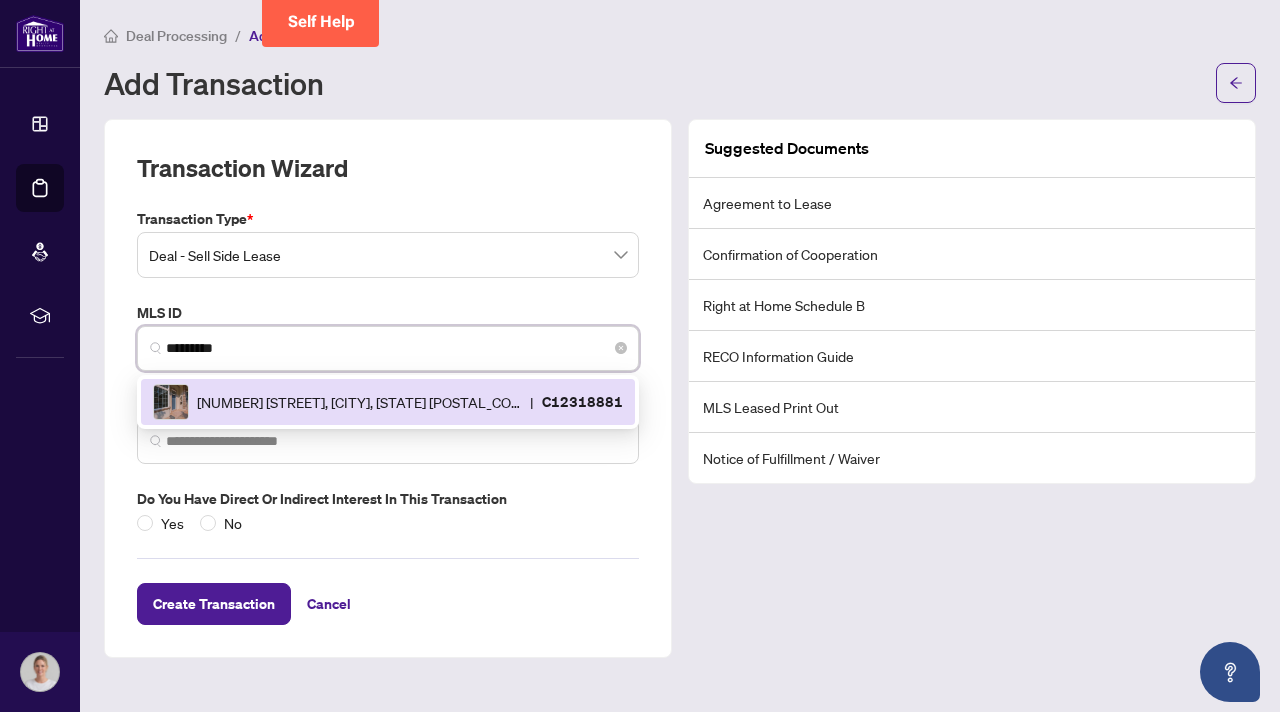 click on "[NUMBER] [STREET], [CITY], [STATE] [POSTAL_CODE], [COUNTRY]" at bounding box center [359, 402] 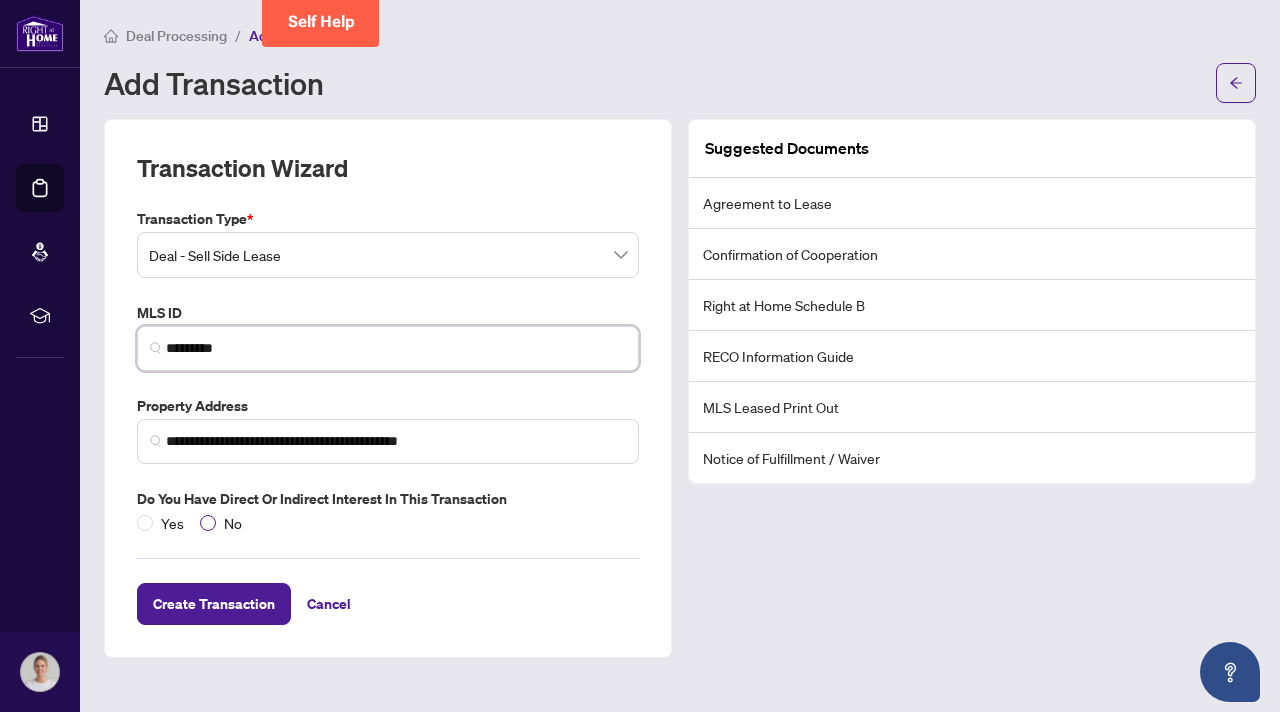 type on "*********" 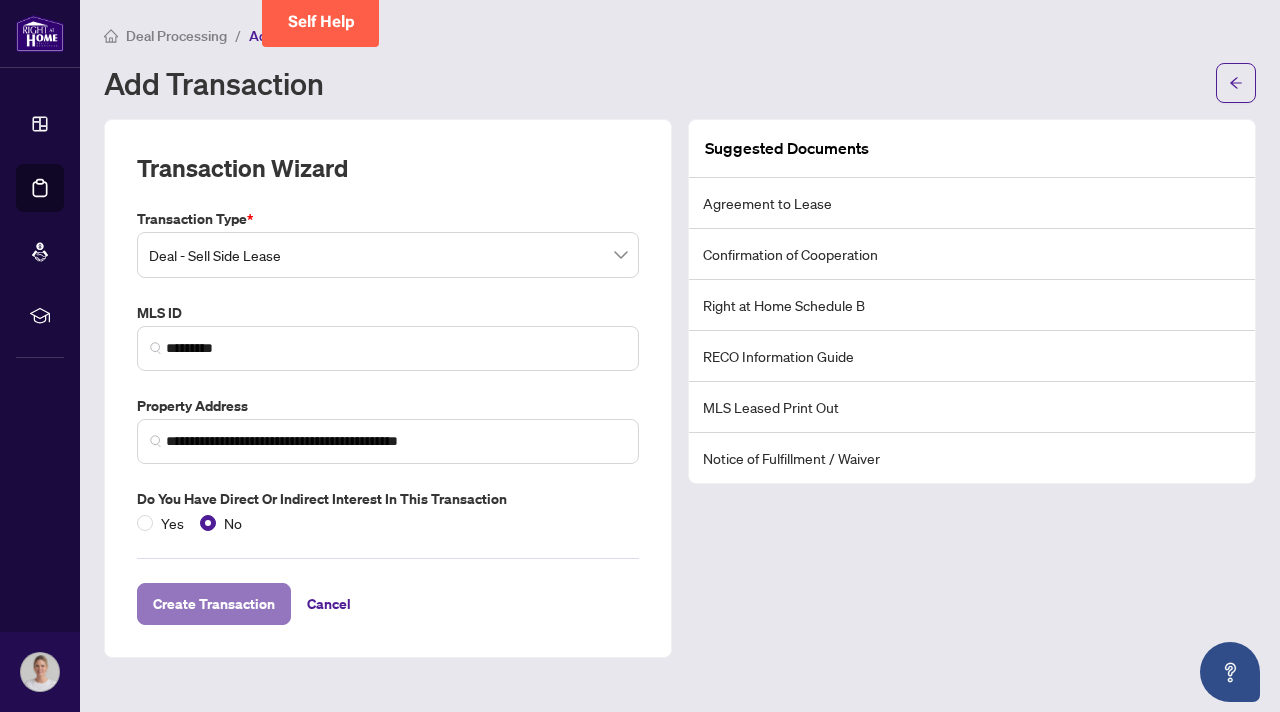 click on "Create Transaction" at bounding box center (214, 604) 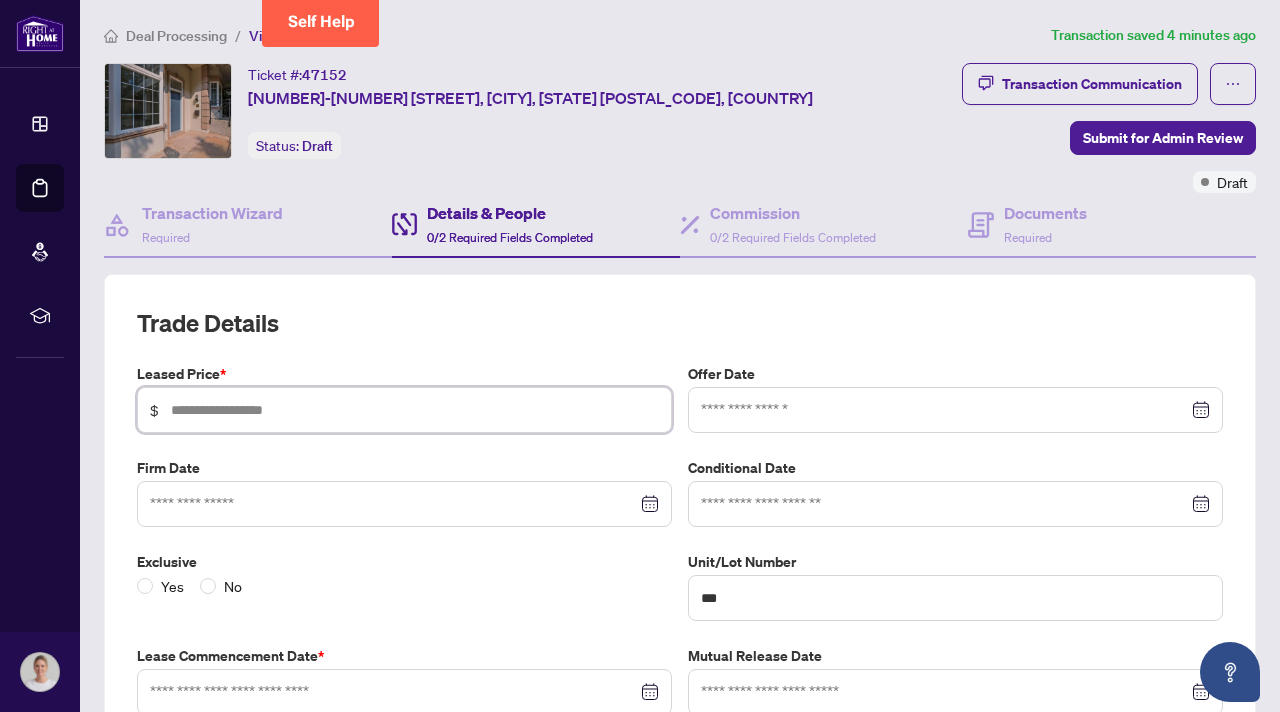 click at bounding box center [415, 410] 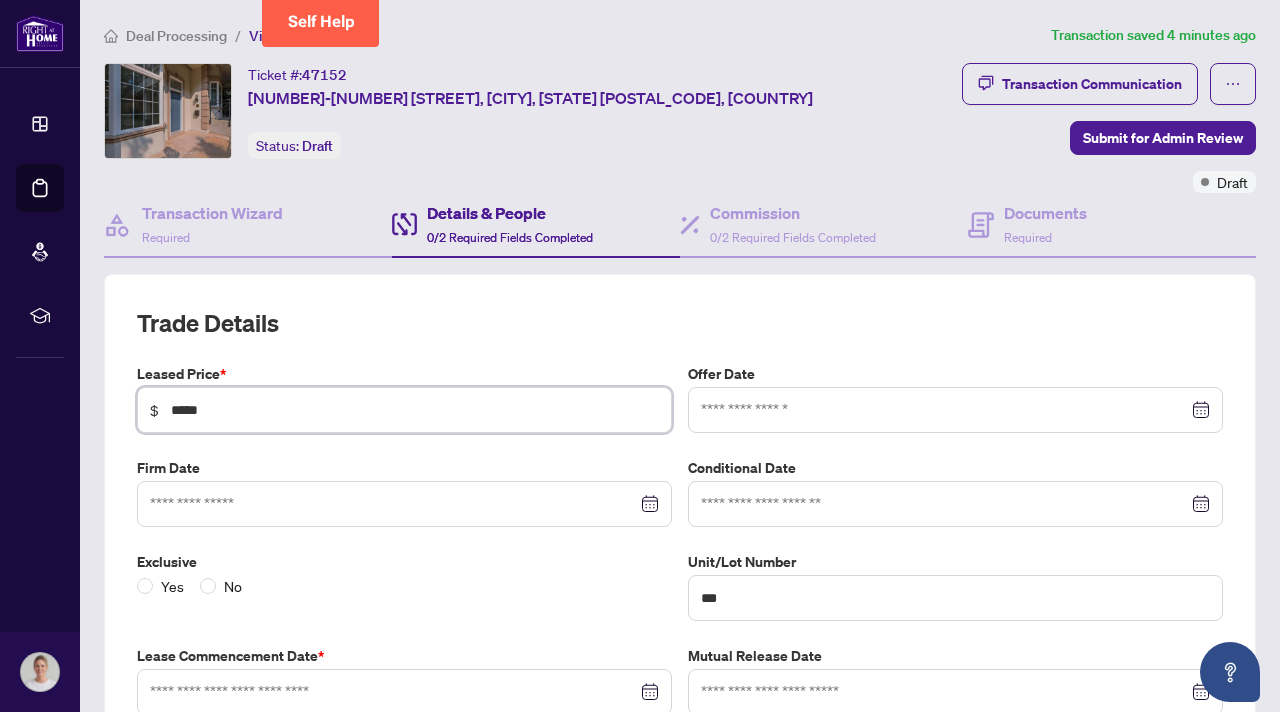 type on "*****" 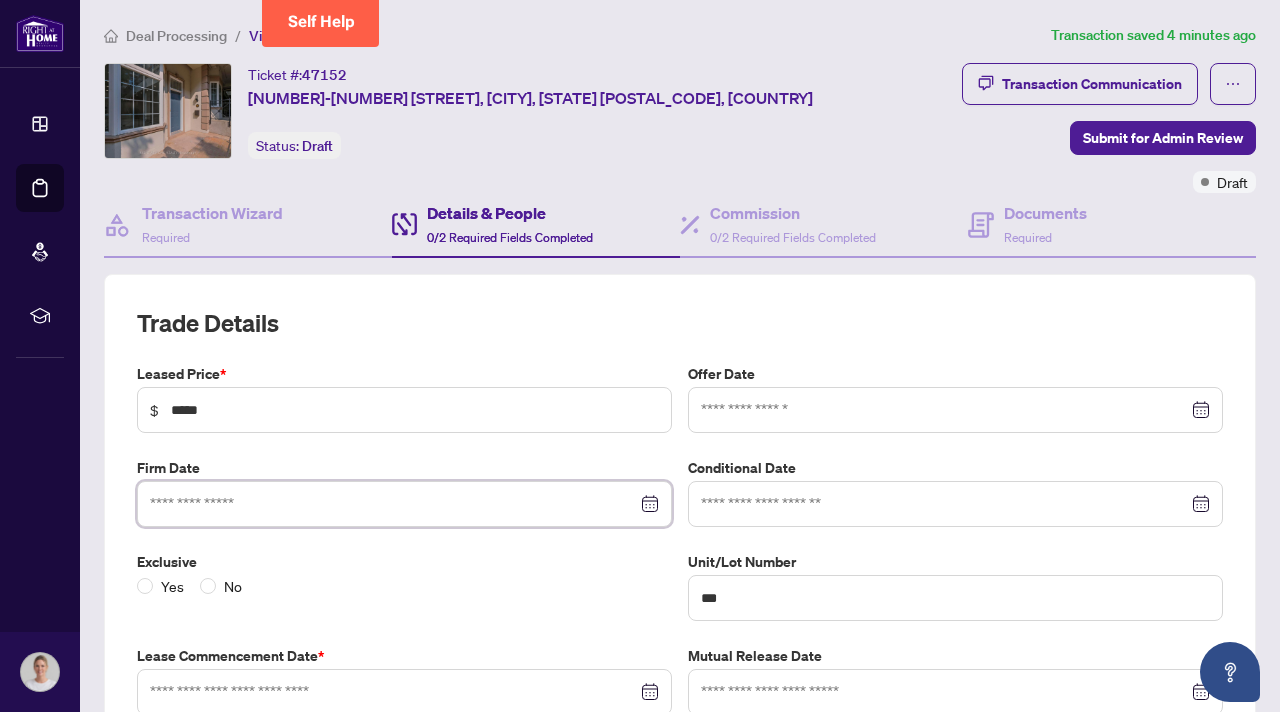 click at bounding box center [393, 504] 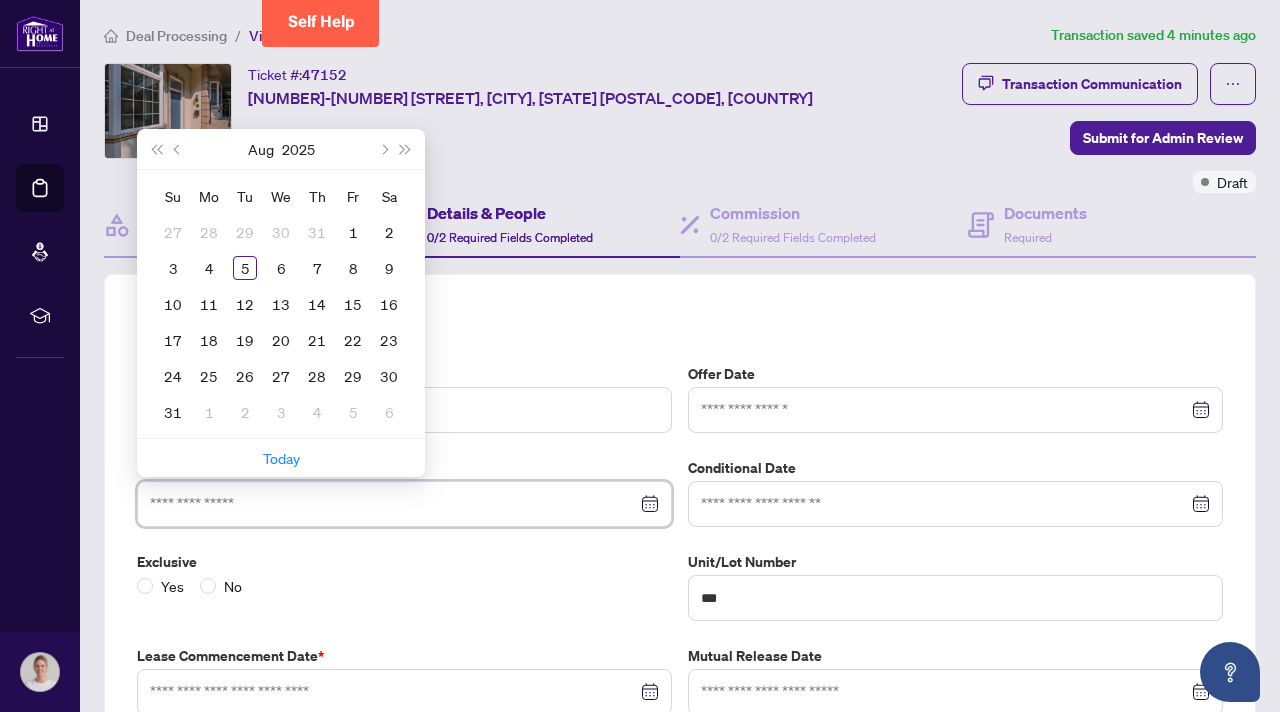 click at bounding box center [404, 504] 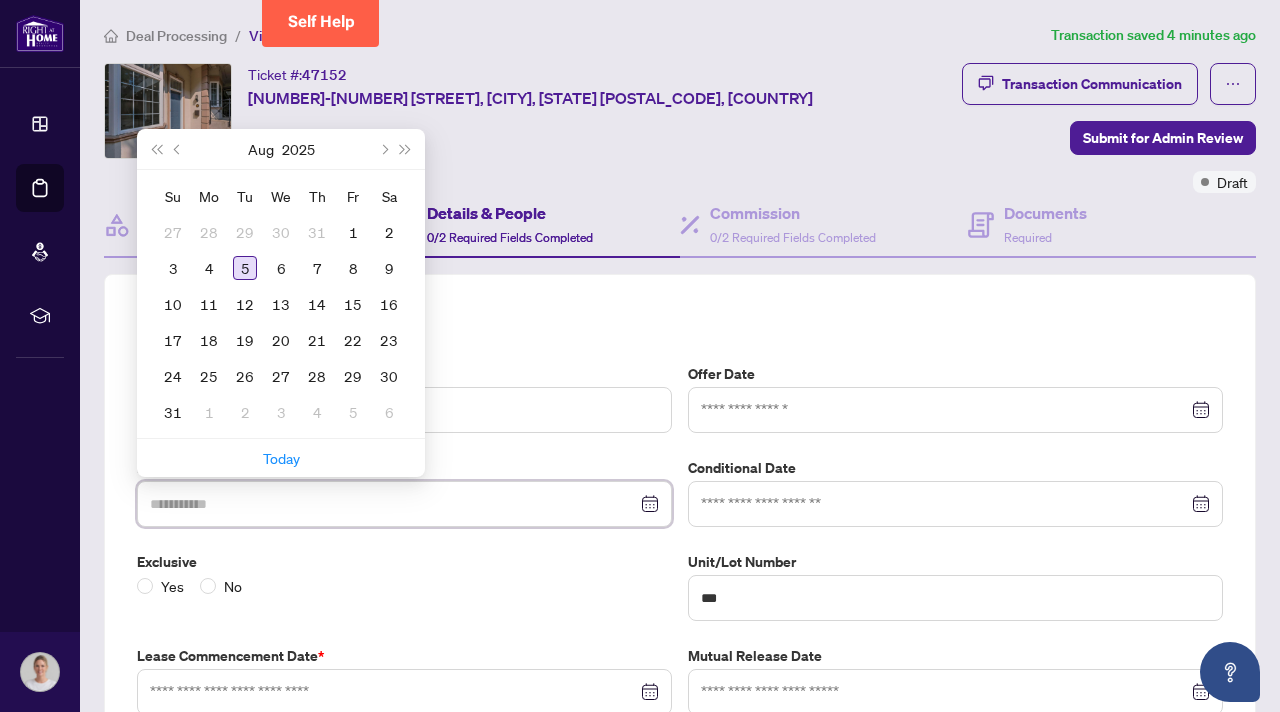 type on "**********" 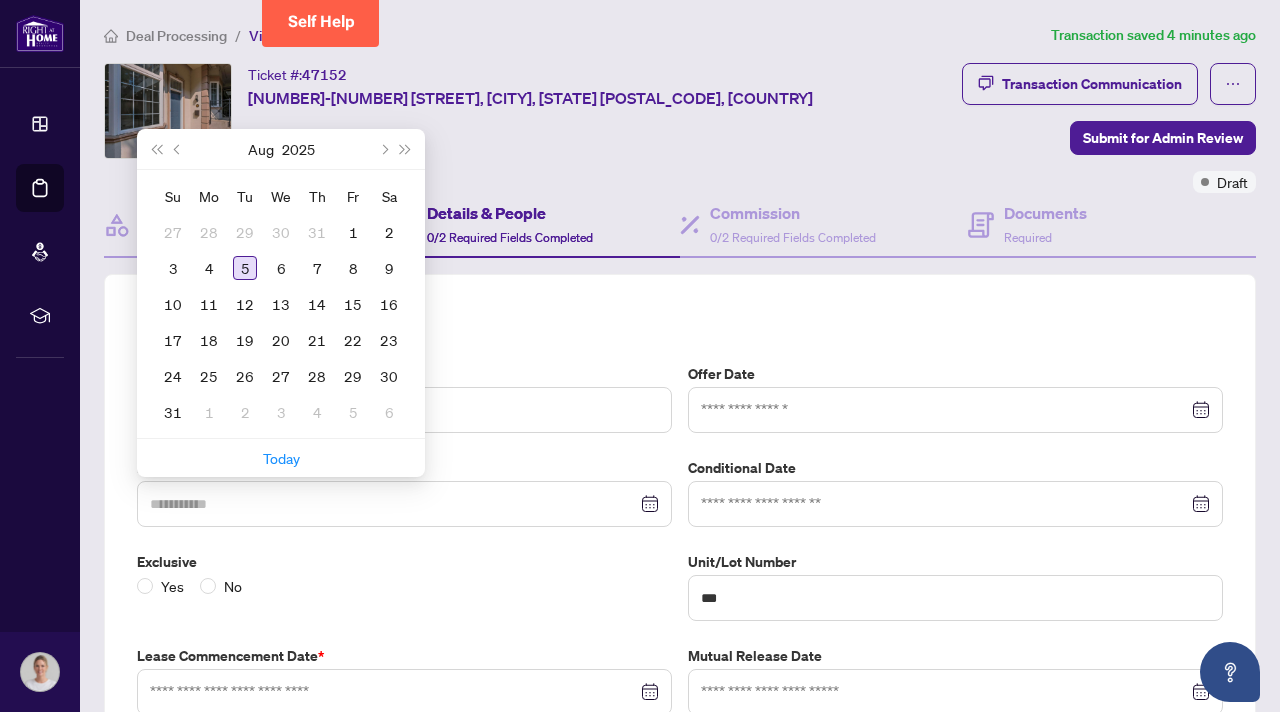 click on "5" at bounding box center [245, 268] 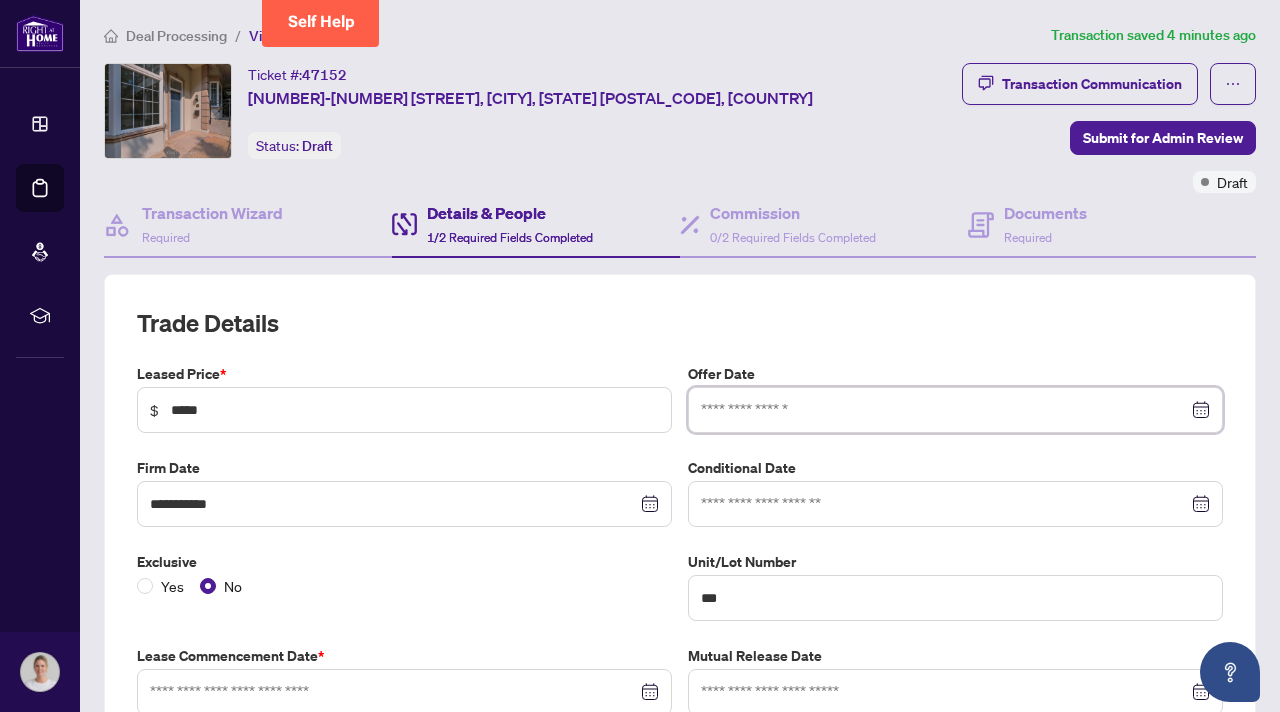 click at bounding box center (944, 410) 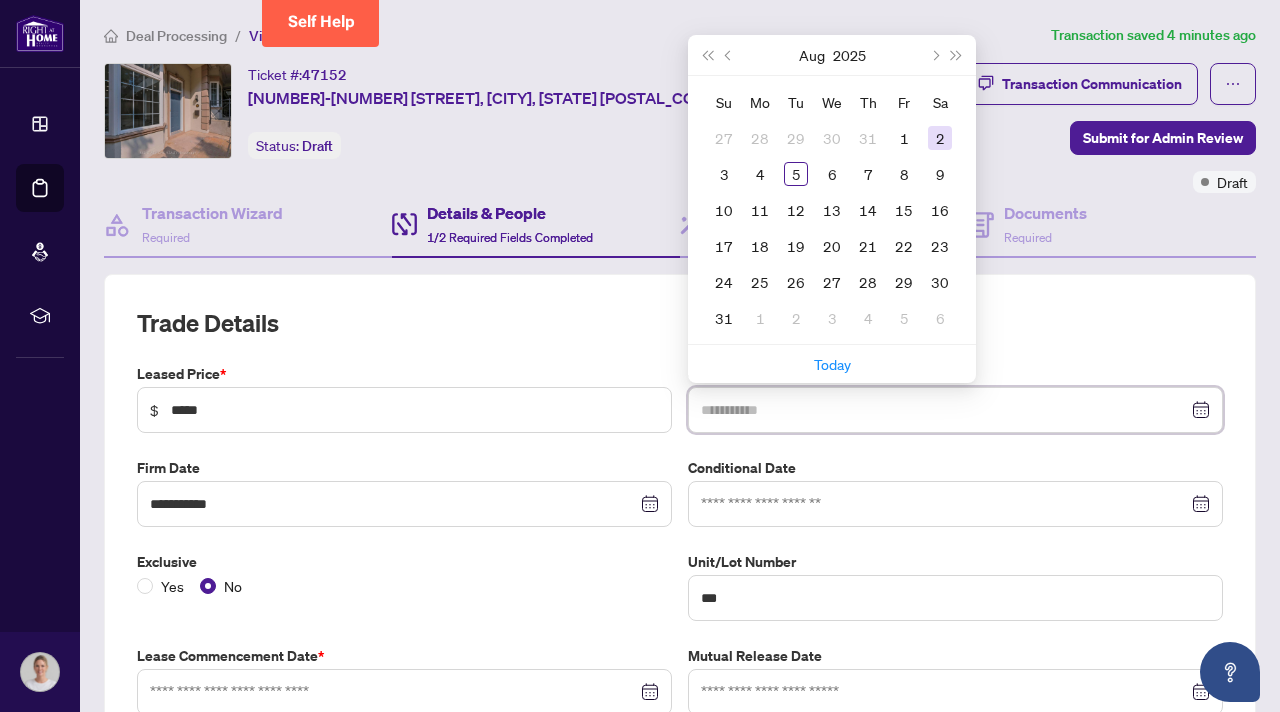 type on "**********" 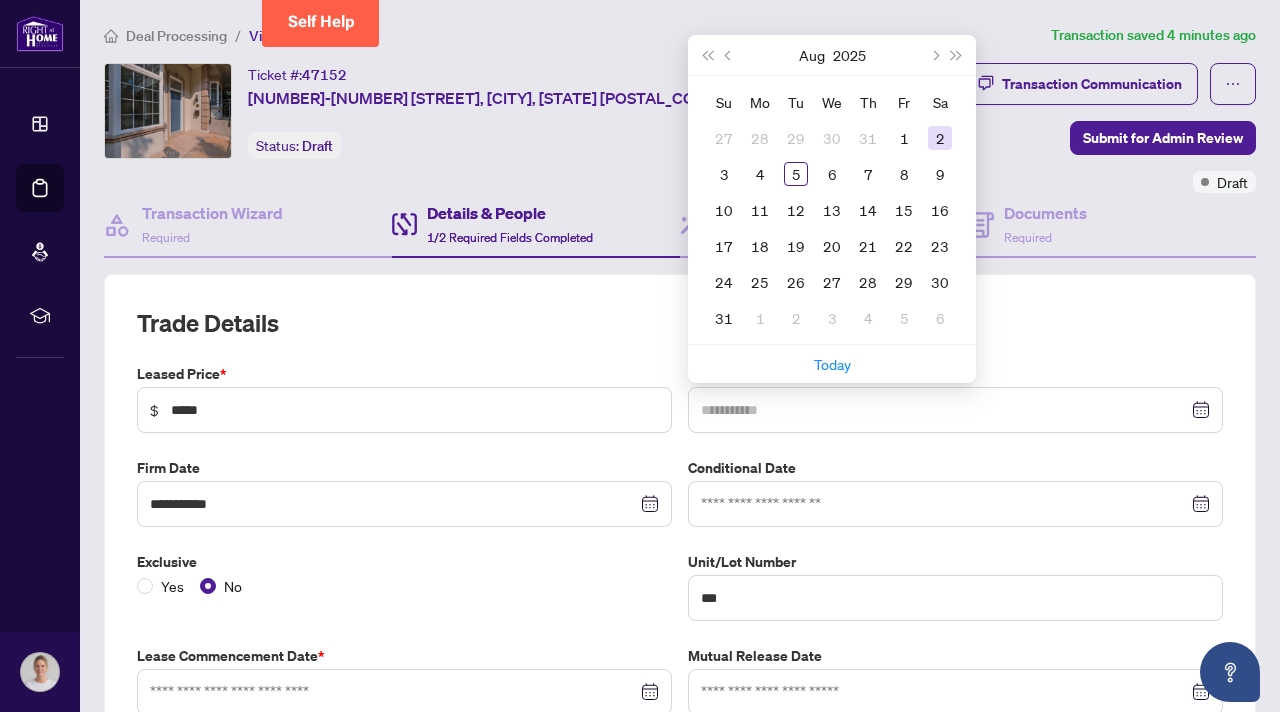 click on "2" at bounding box center [940, 138] 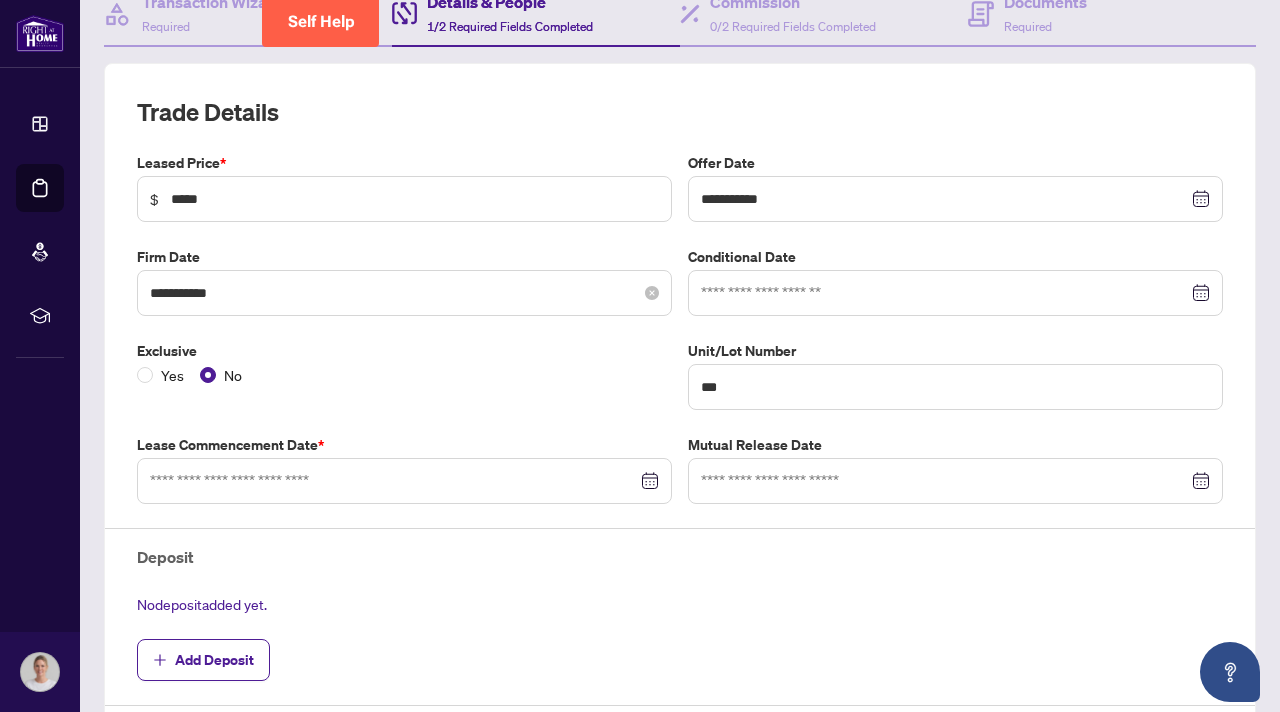 scroll, scrollTop: 220, scrollLeft: 0, axis: vertical 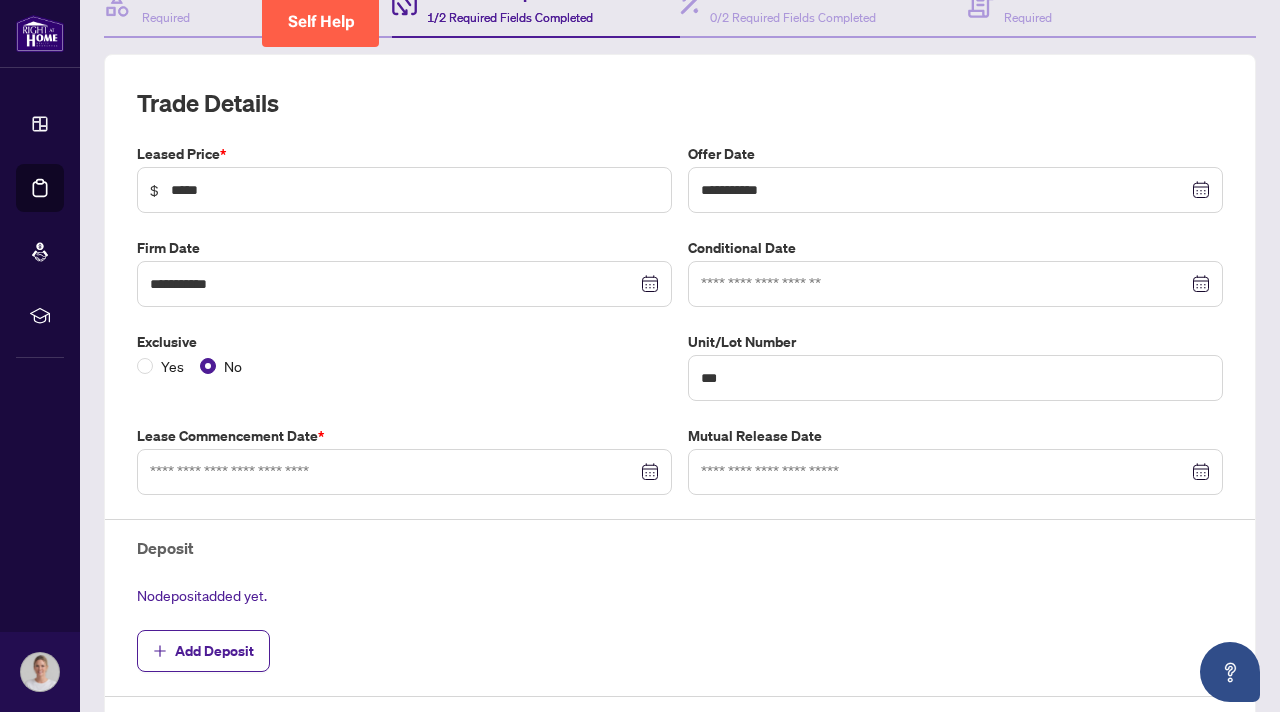 click at bounding box center (404, 472) 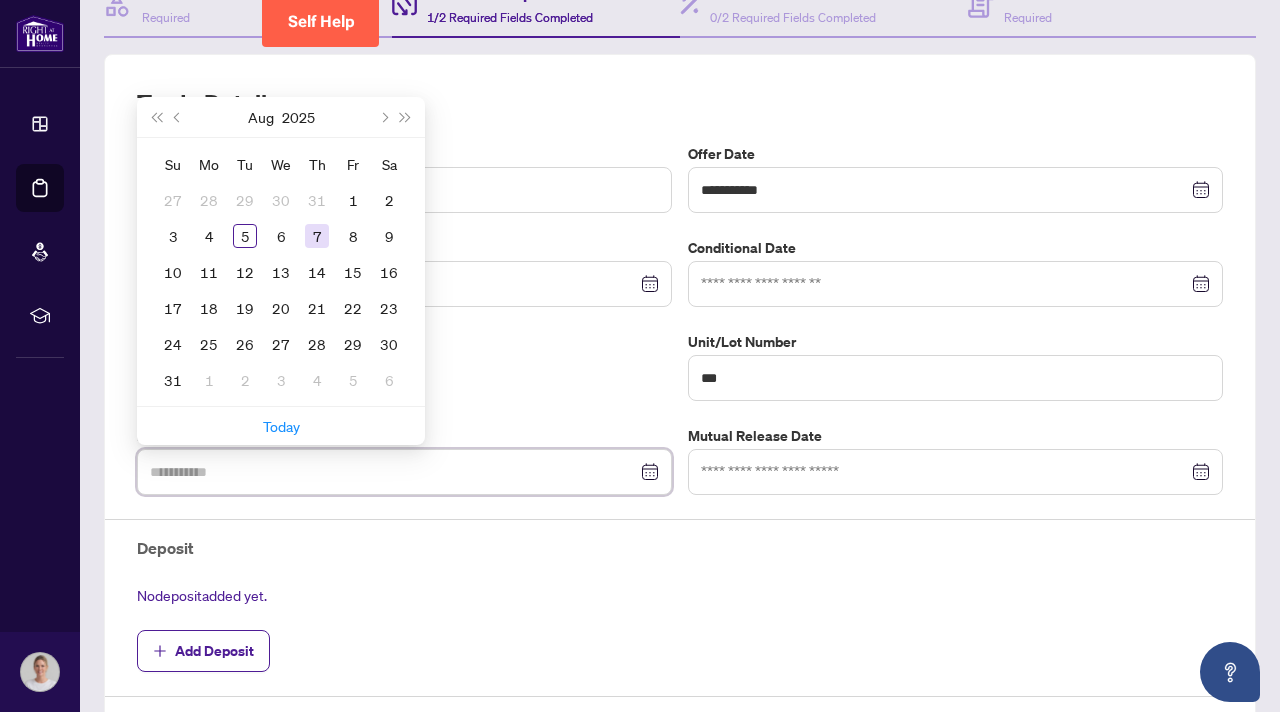 type on "**********" 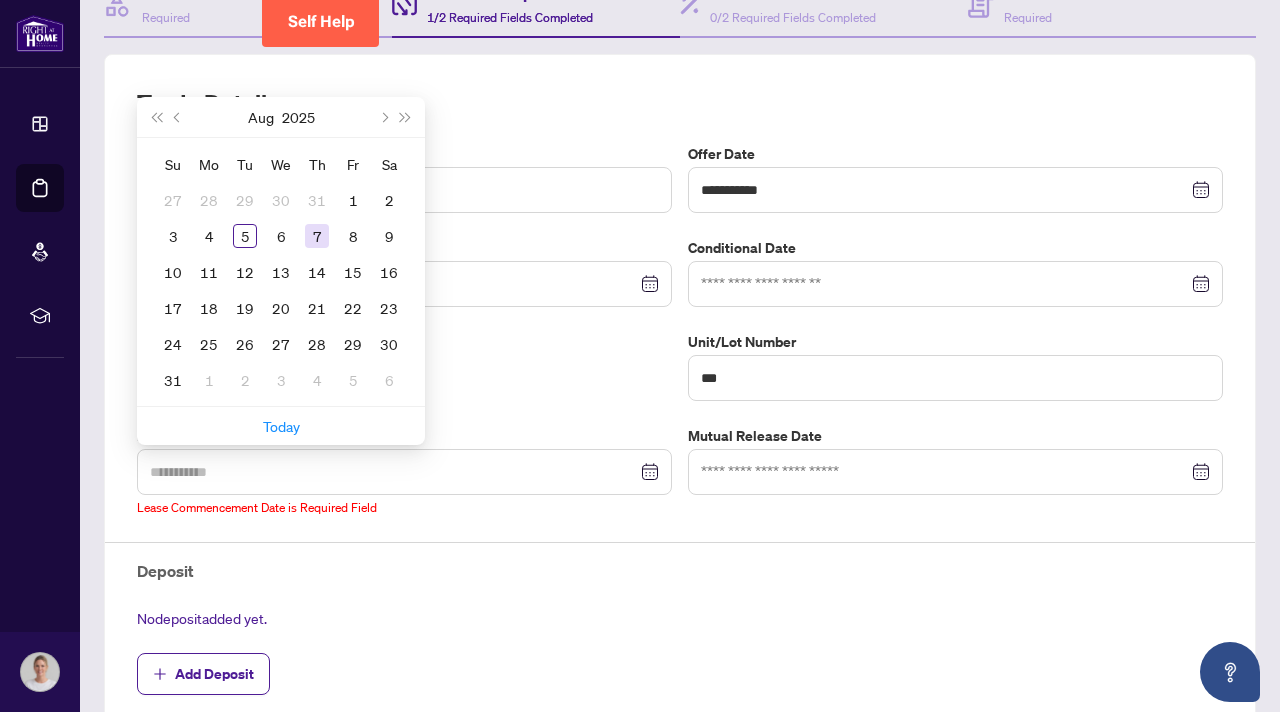 click on "7" at bounding box center (317, 236) 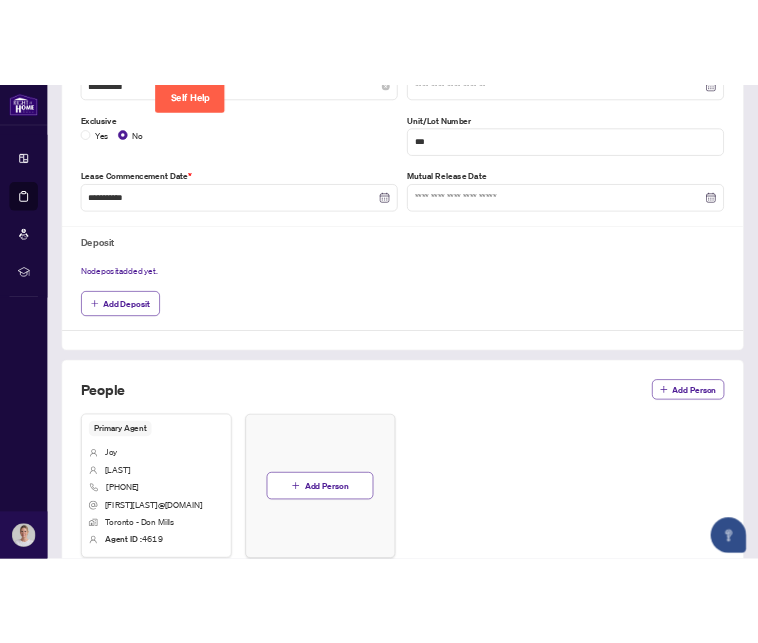 scroll, scrollTop: 499, scrollLeft: 0, axis: vertical 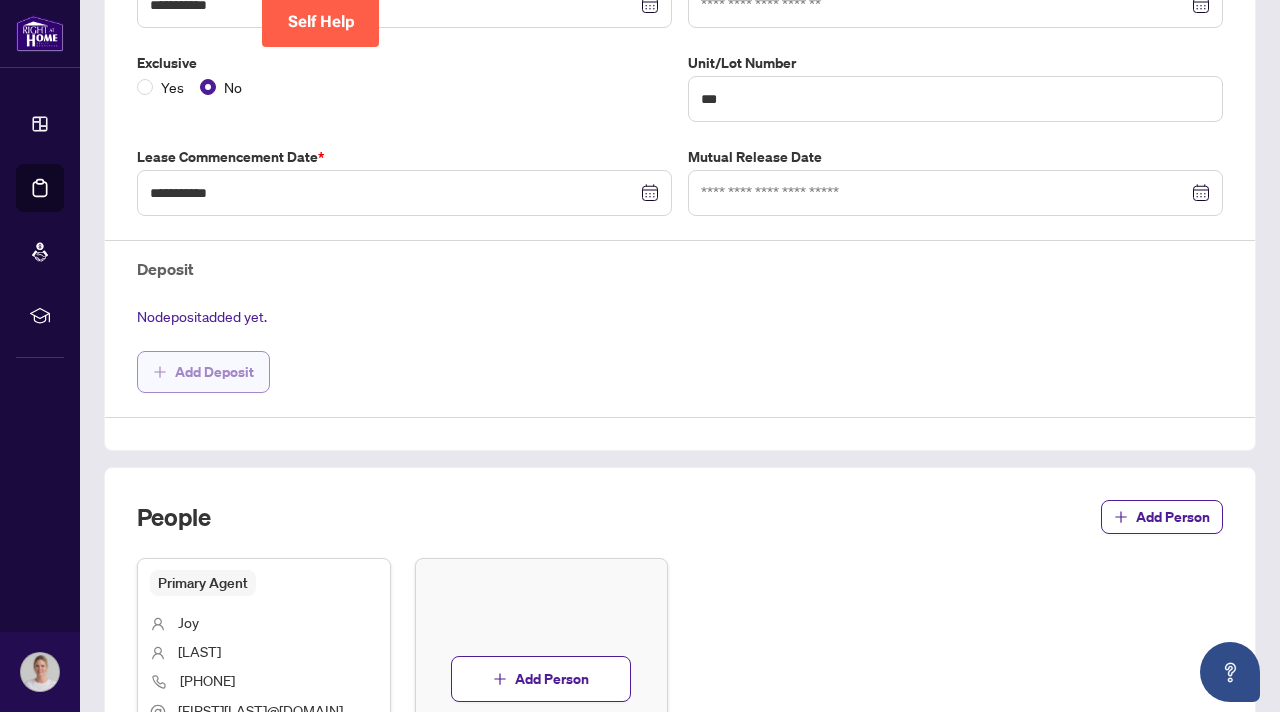 click on "Add Deposit" at bounding box center [214, 372] 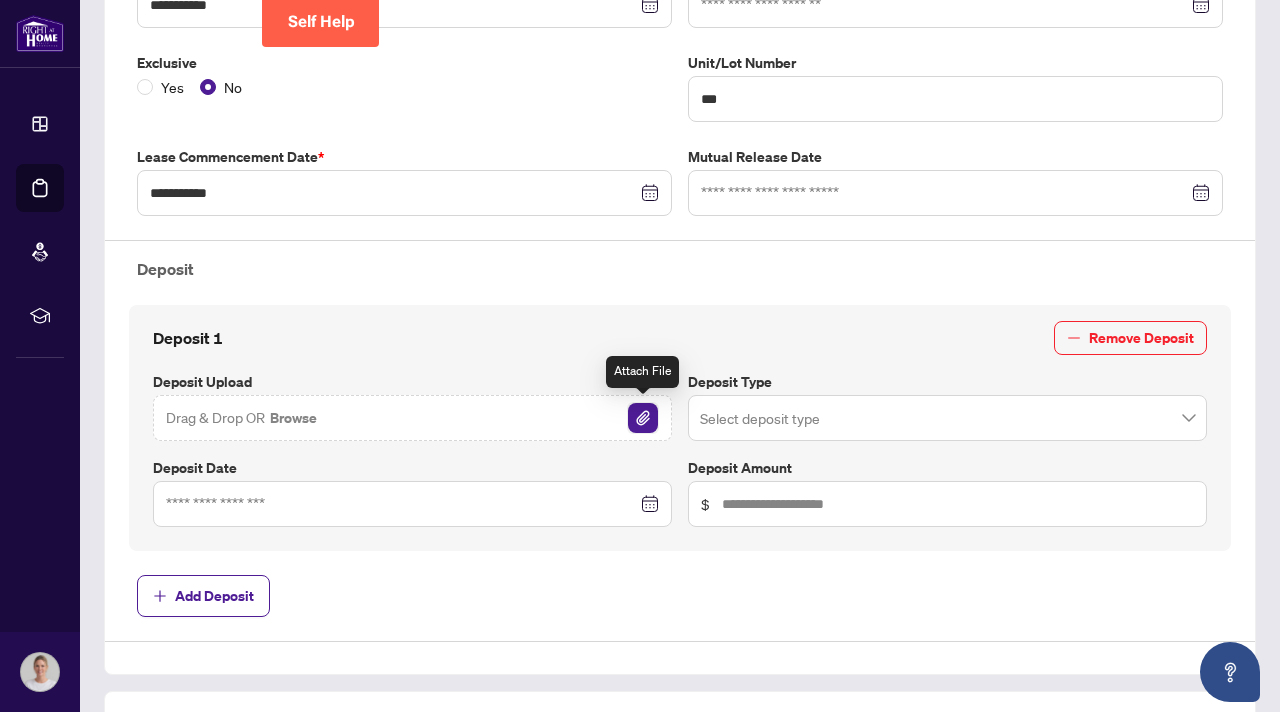 click at bounding box center [643, 418] 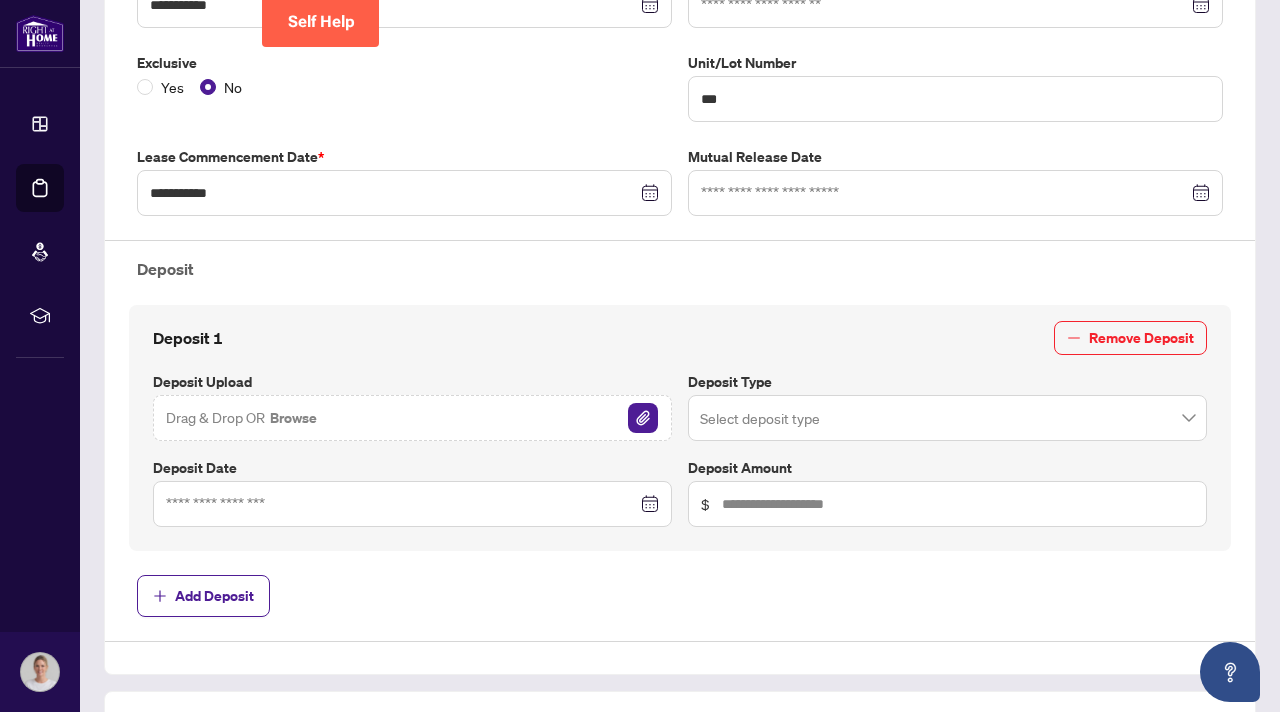 type 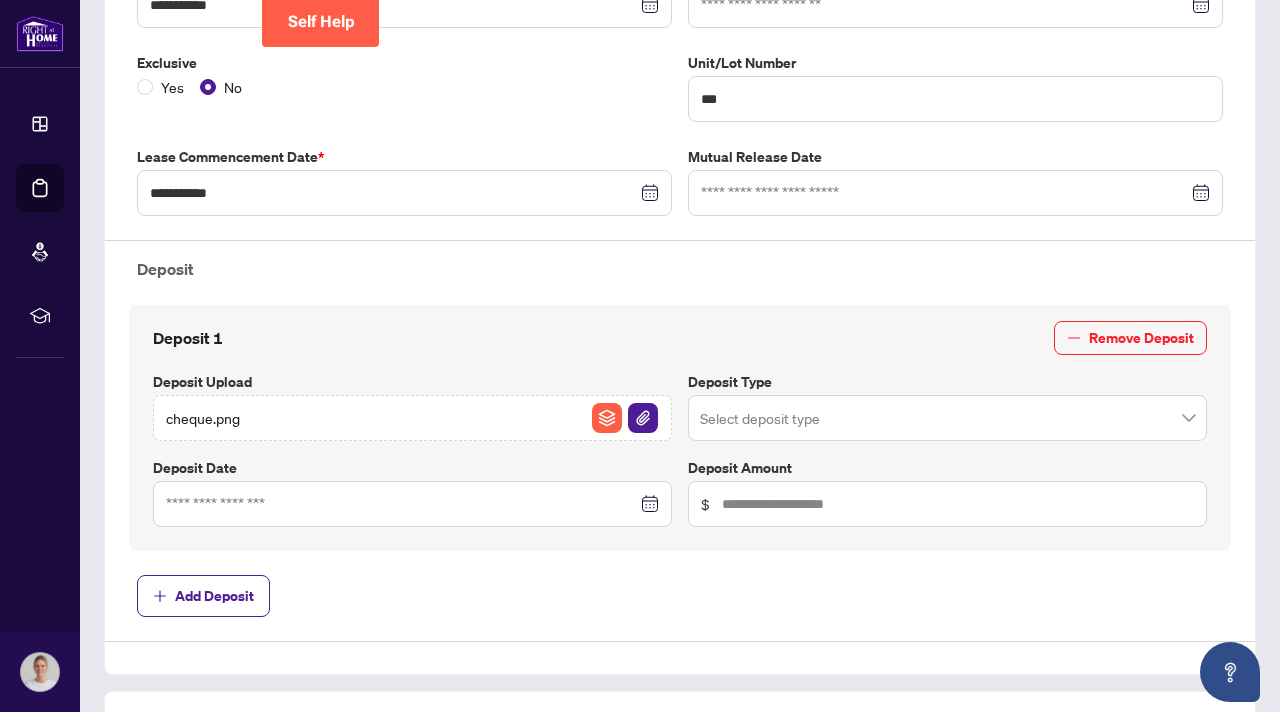 click at bounding box center [947, 418] 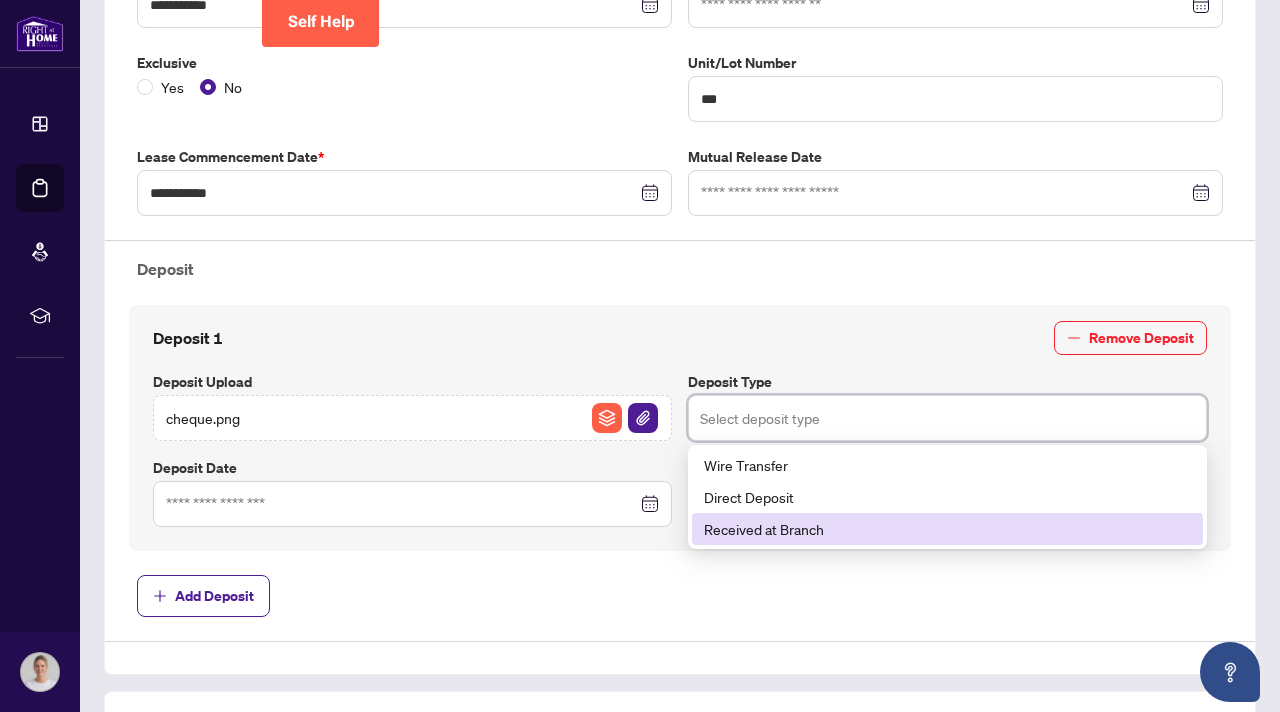 click on "Received at Branch" at bounding box center [947, 529] 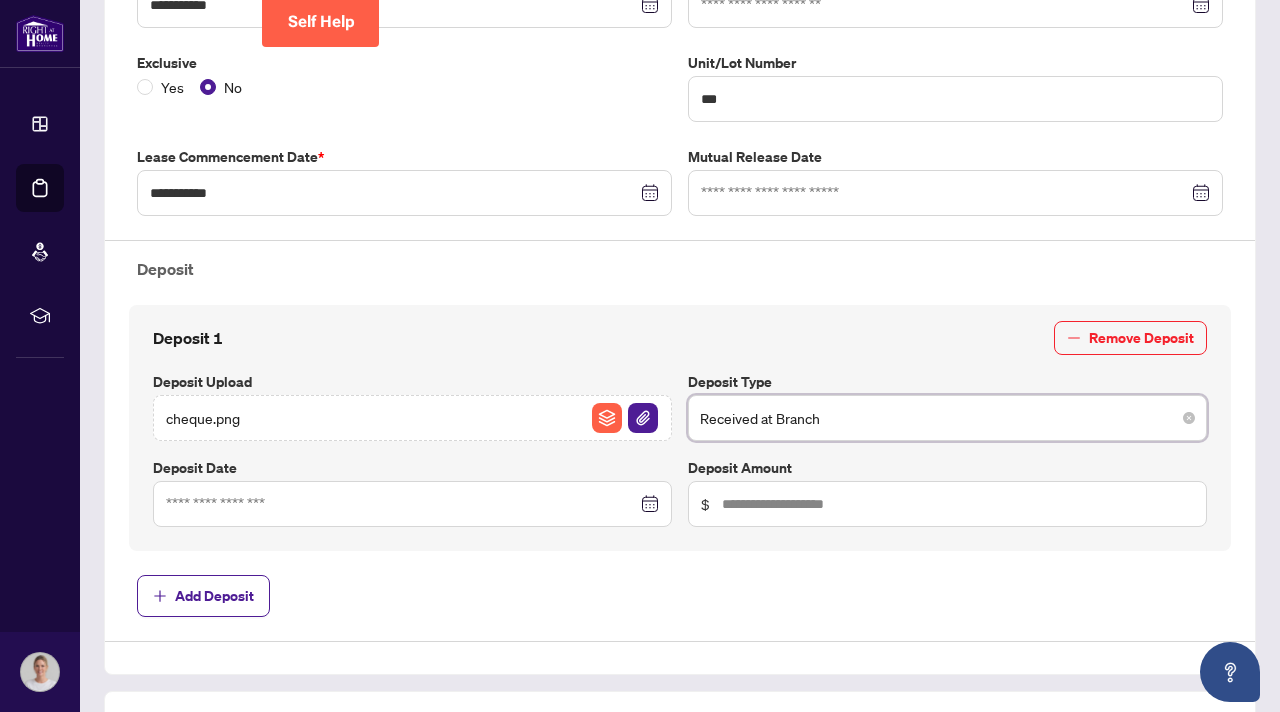 click on "Received at Branch" at bounding box center [947, 418] 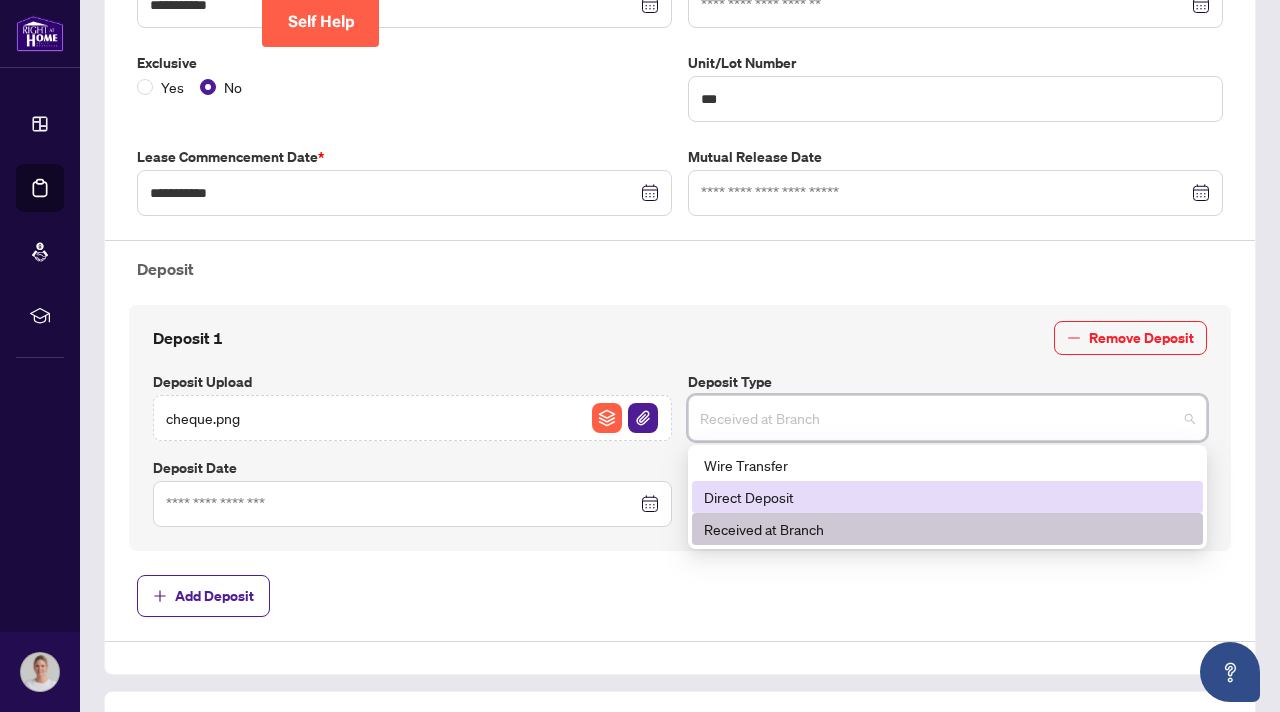 click at bounding box center (412, 504) 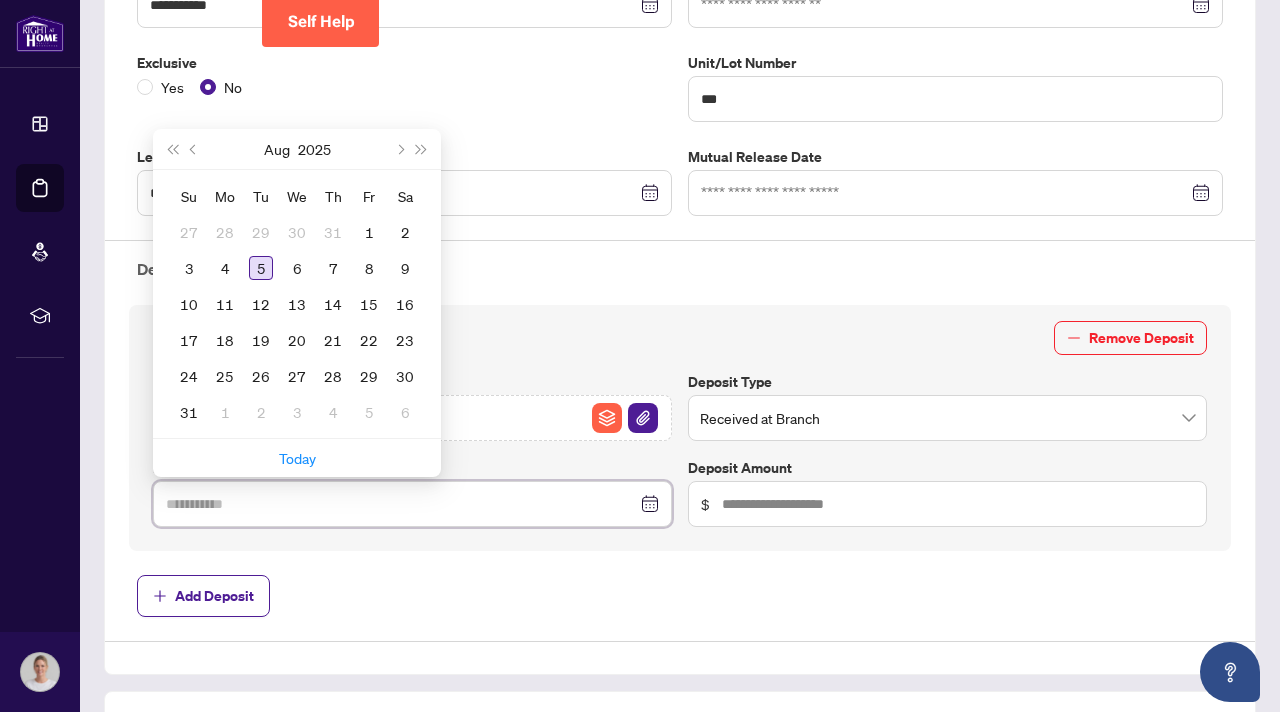 type on "**********" 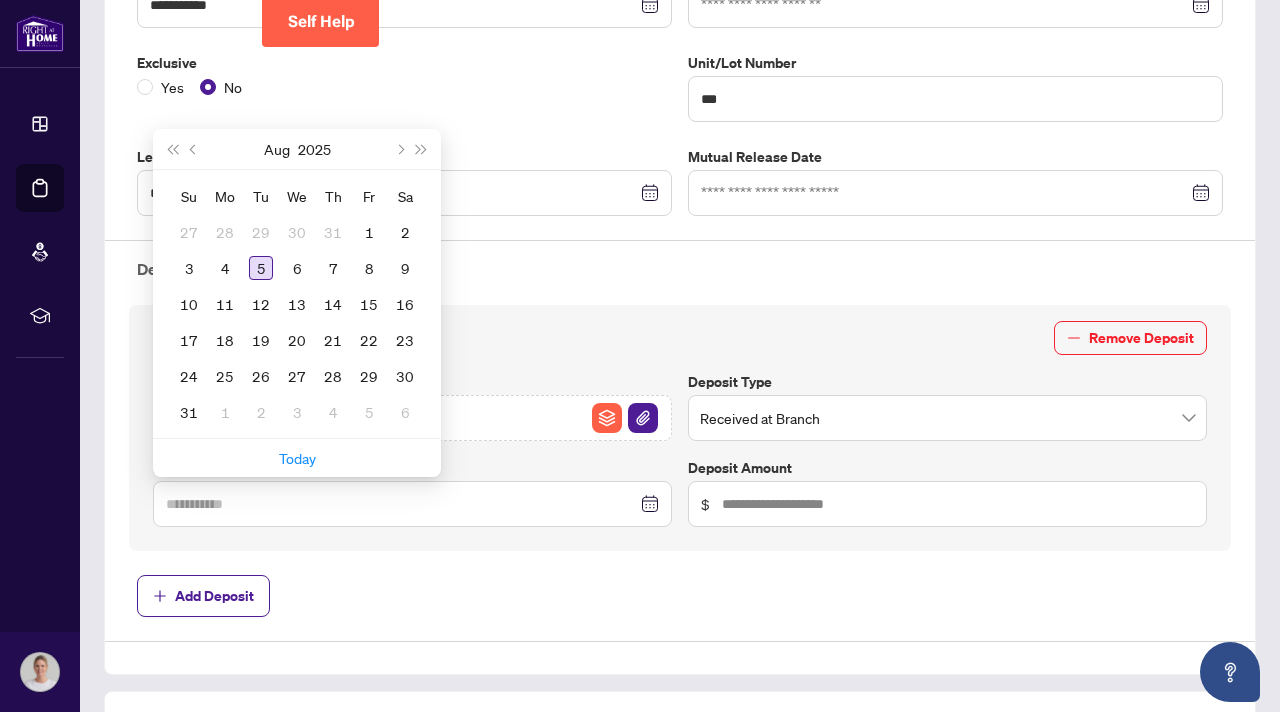 click on "5" at bounding box center [261, 268] 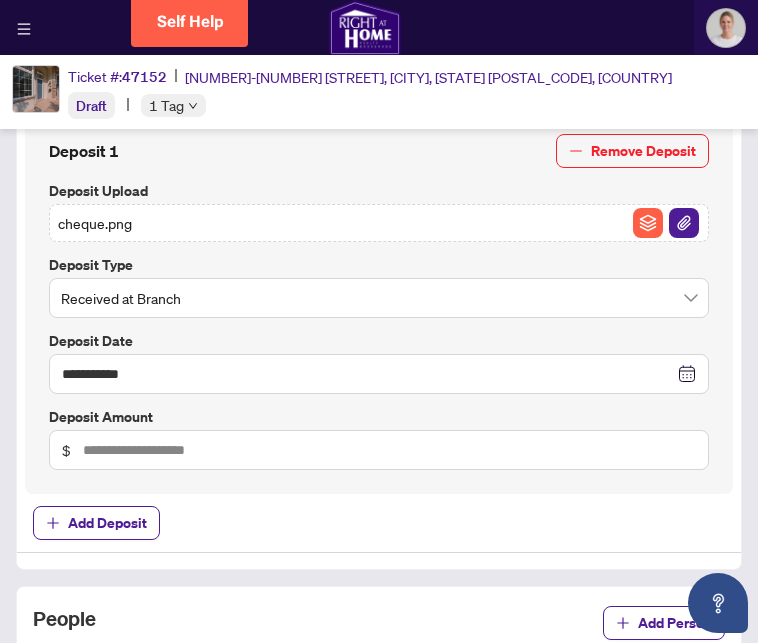 scroll, scrollTop: 864, scrollLeft: 0, axis: vertical 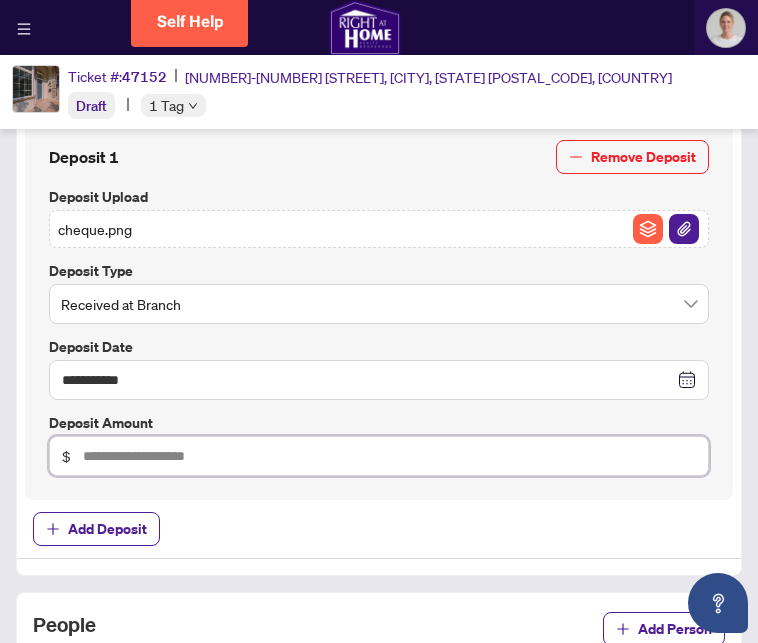 click at bounding box center (389, 456) 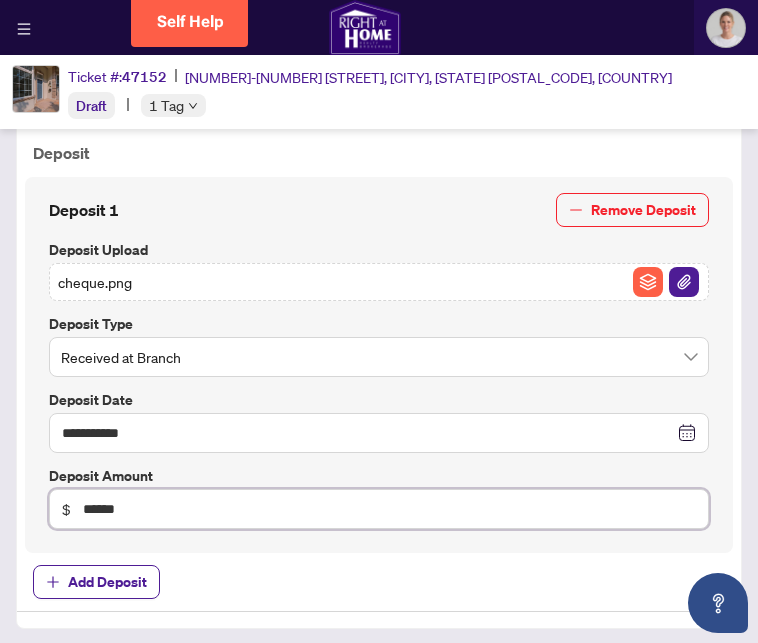 scroll, scrollTop: 803, scrollLeft: 0, axis: vertical 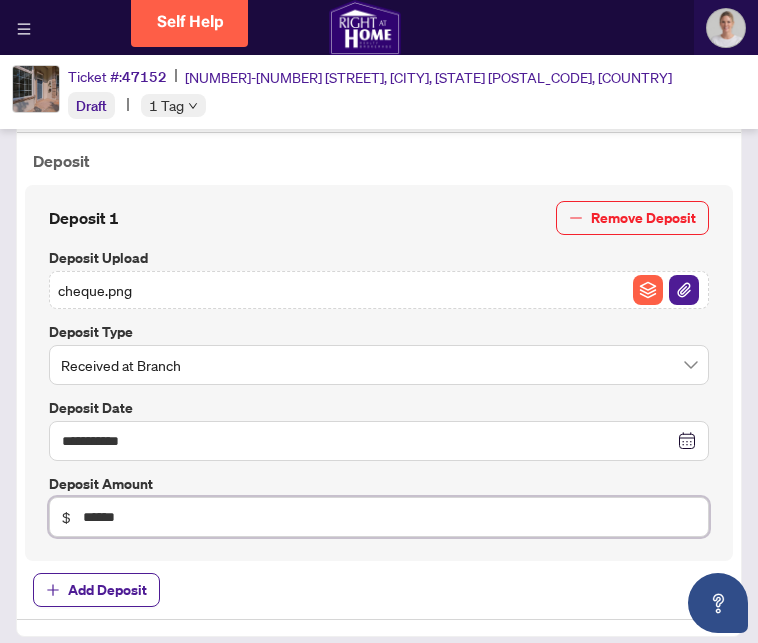 type on "******" 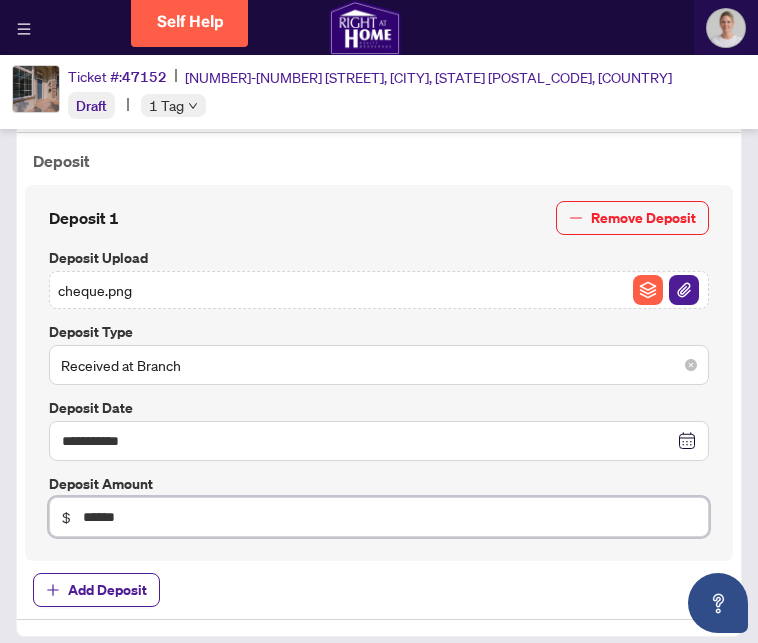 click on "Received at Branch" at bounding box center [379, 365] 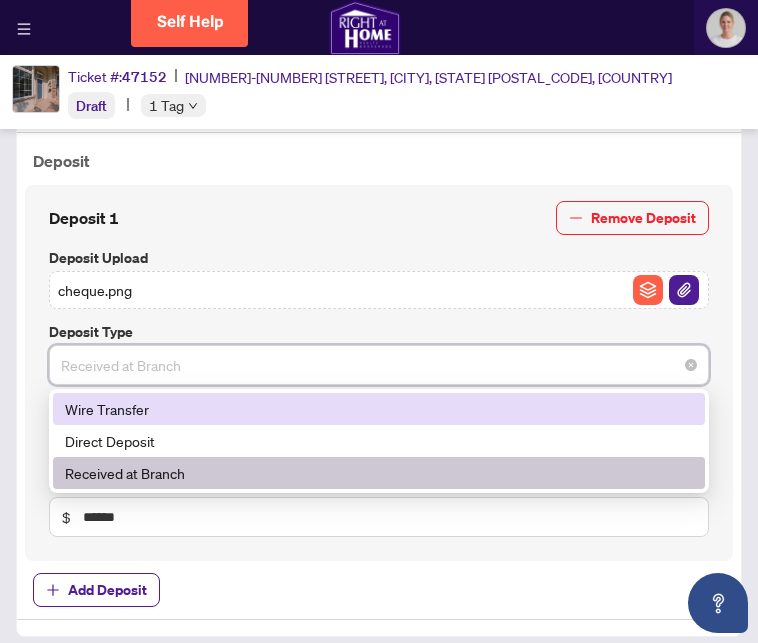click on "Wire Transfer" at bounding box center [379, 409] 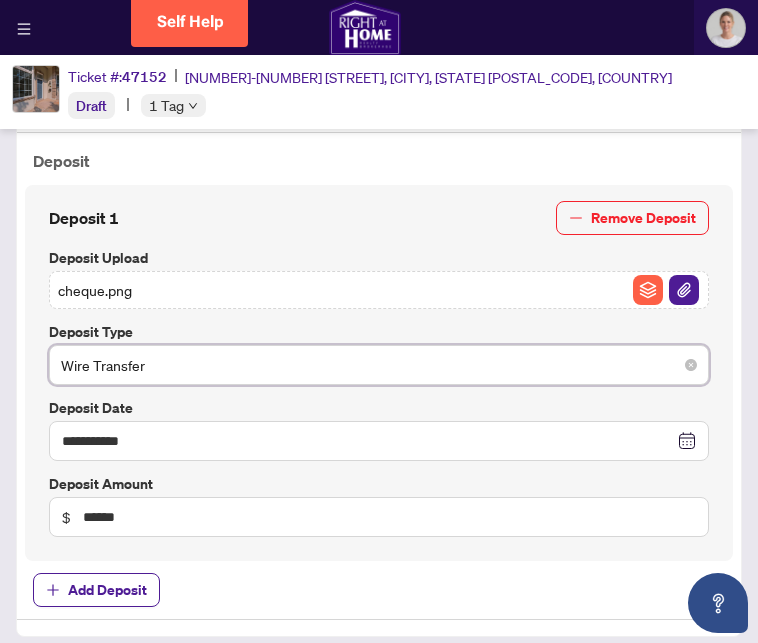 click on "Wire Transfer" at bounding box center [379, 365] 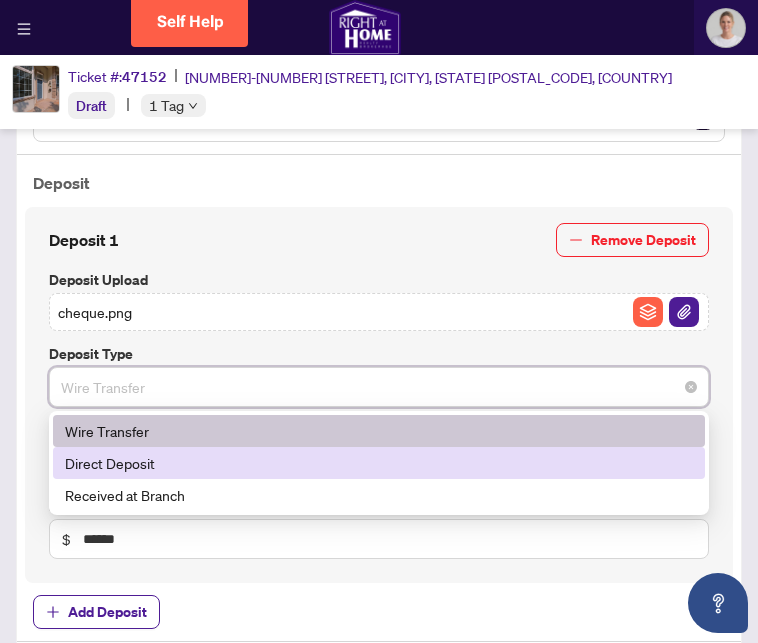 scroll, scrollTop: 774, scrollLeft: 0, axis: vertical 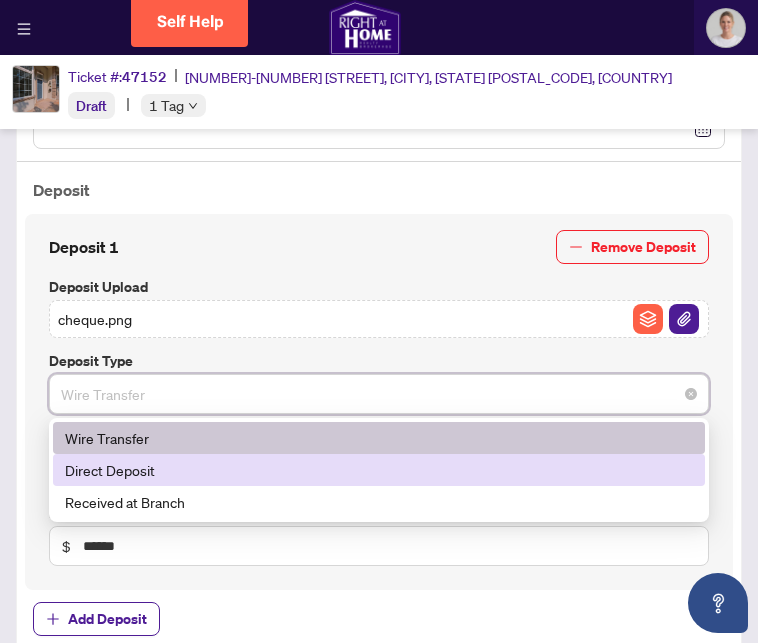 click on "Direct Deposit" at bounding box center [379, 470] 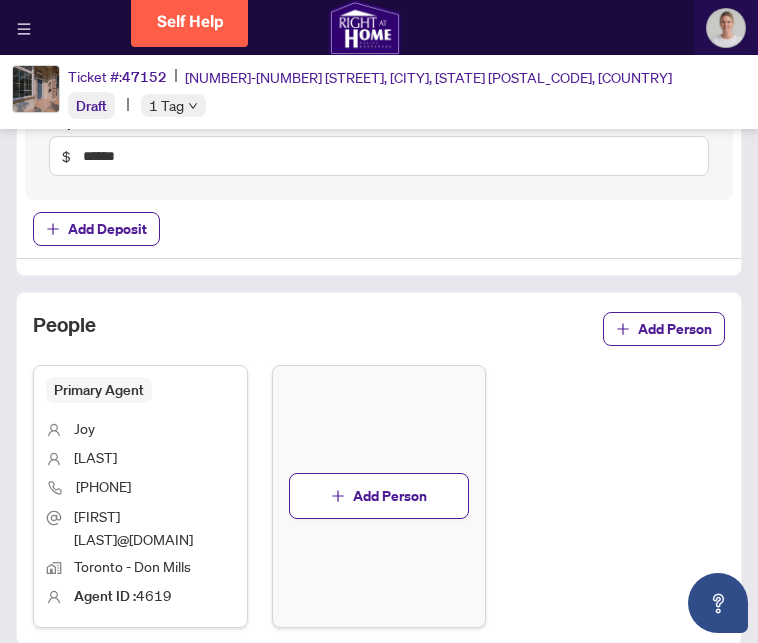 scroll, scrollTop: 1162, scrollLeft: 0, axis: vertical 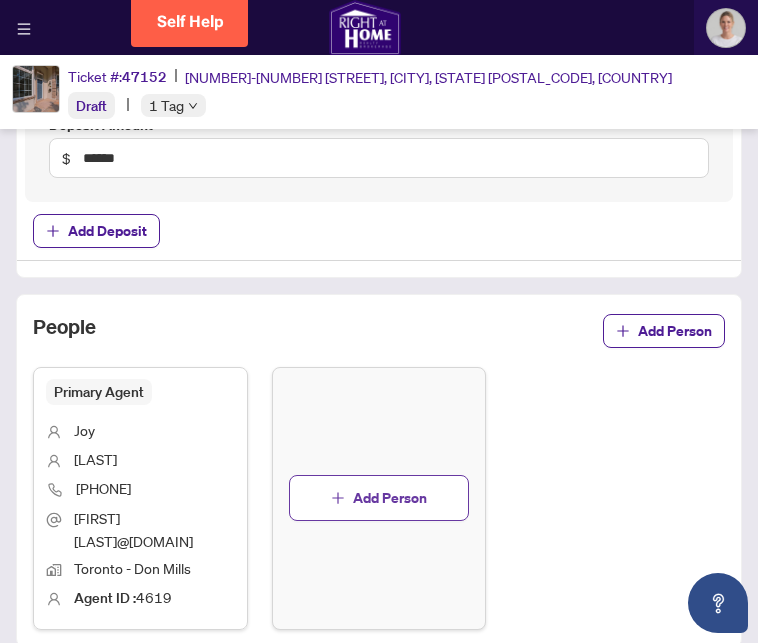 click on "Add Person" at bounding box center [390, 498] 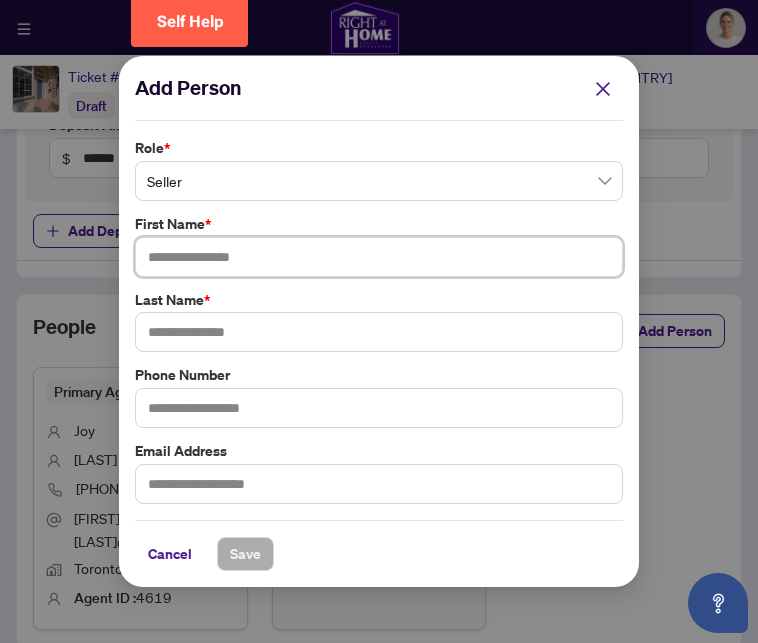 click at bounding box center [379, 257] 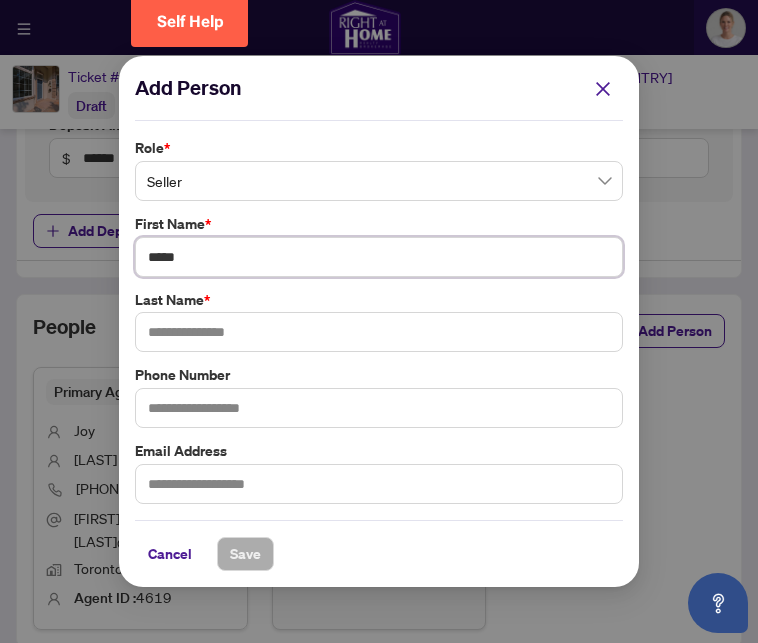 type on "*****" 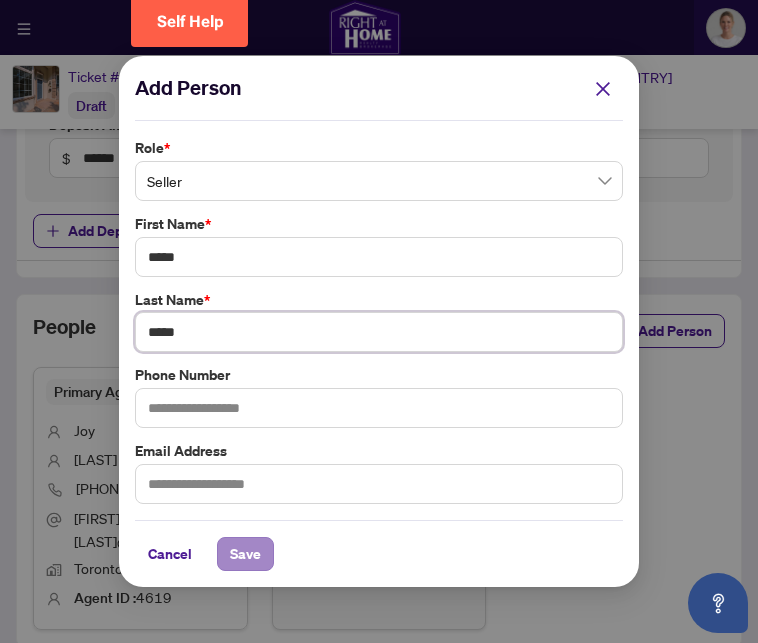 type on "*****" 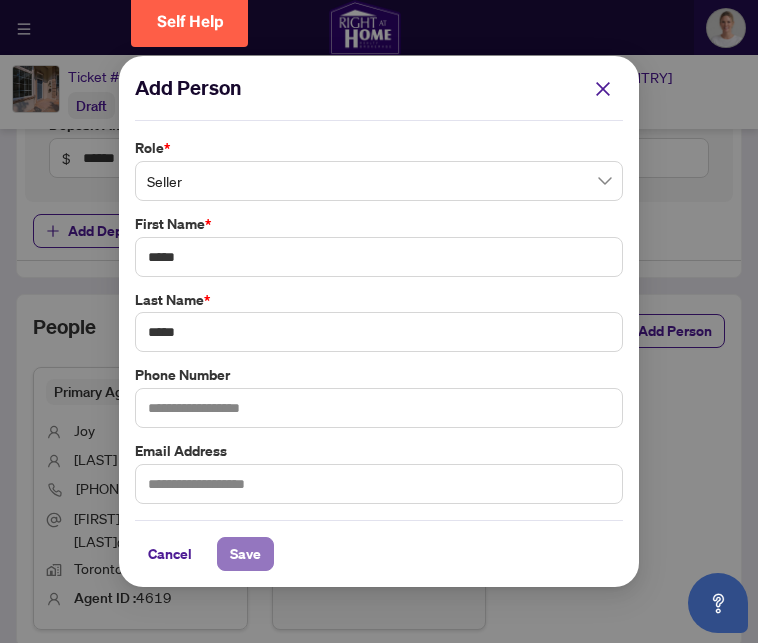 click on "Save" at bounding box center (245, 554) 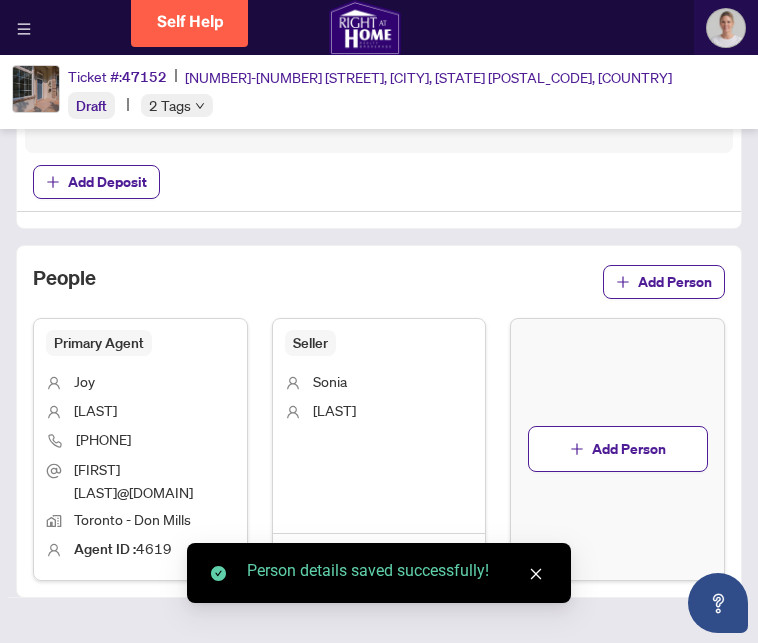 scroll, scrollTop: 1216, scrollLeft: 0, axis: vertical 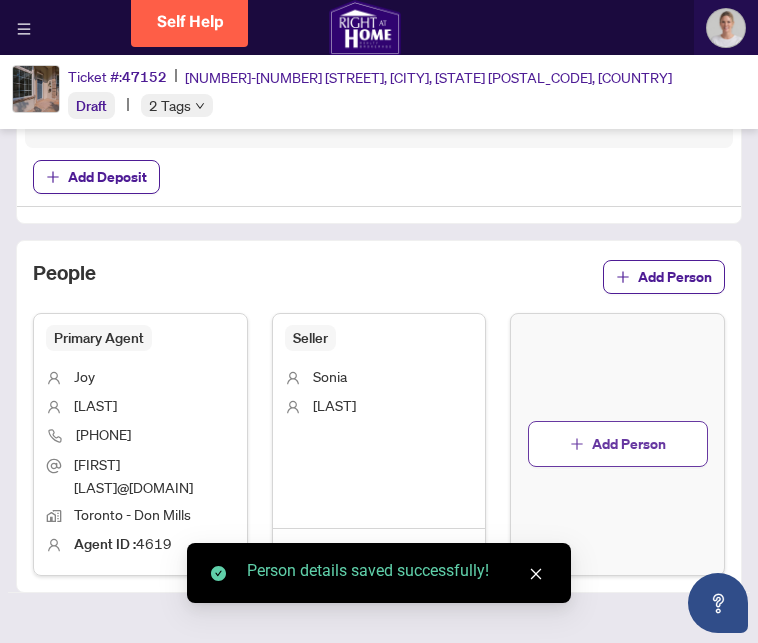 click on "Add Person" at bounding box center (618, 444) 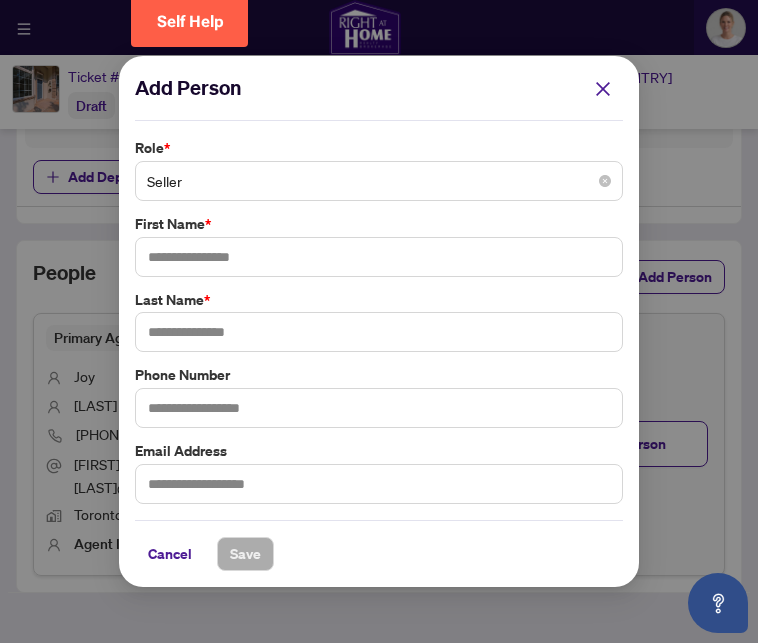 click on "Seller" at bounding box center (379, 181) 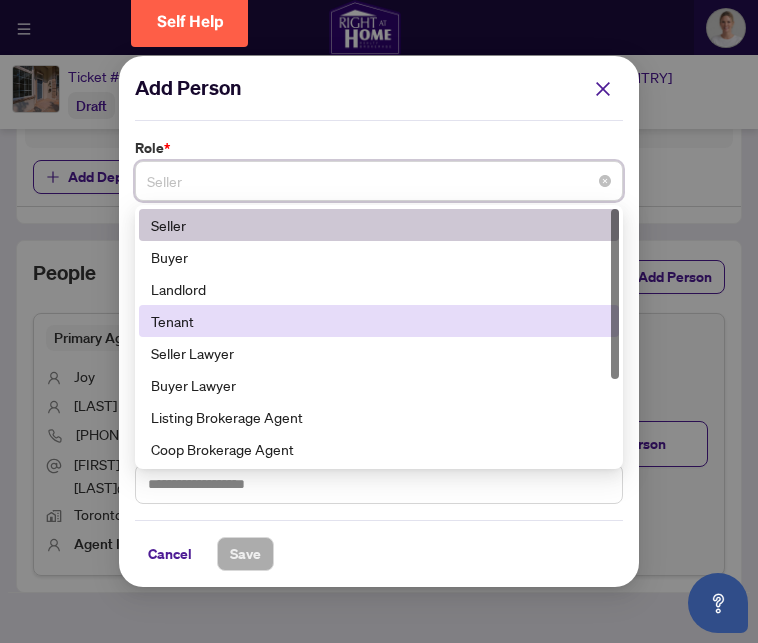 click on "Tenant" at bounding box center (379, 321) 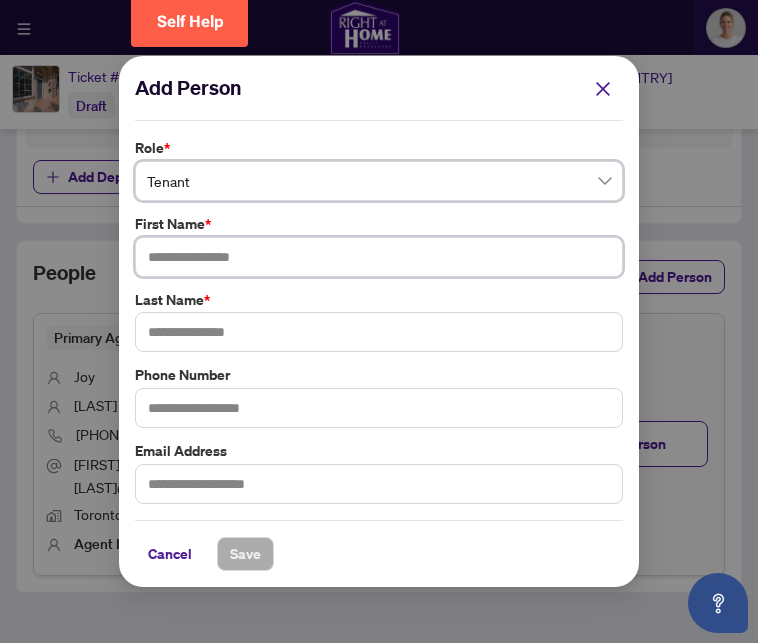 click at bounding box center (379, 257) 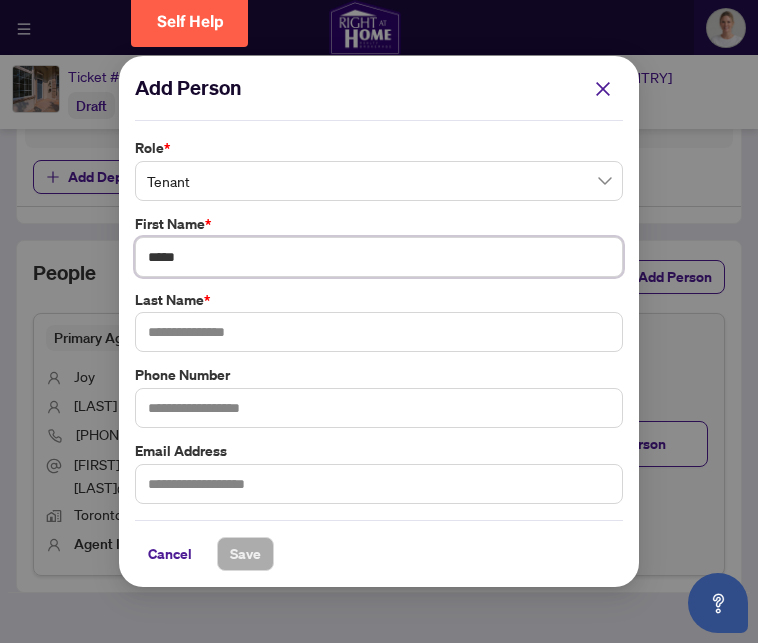 type on "*****" 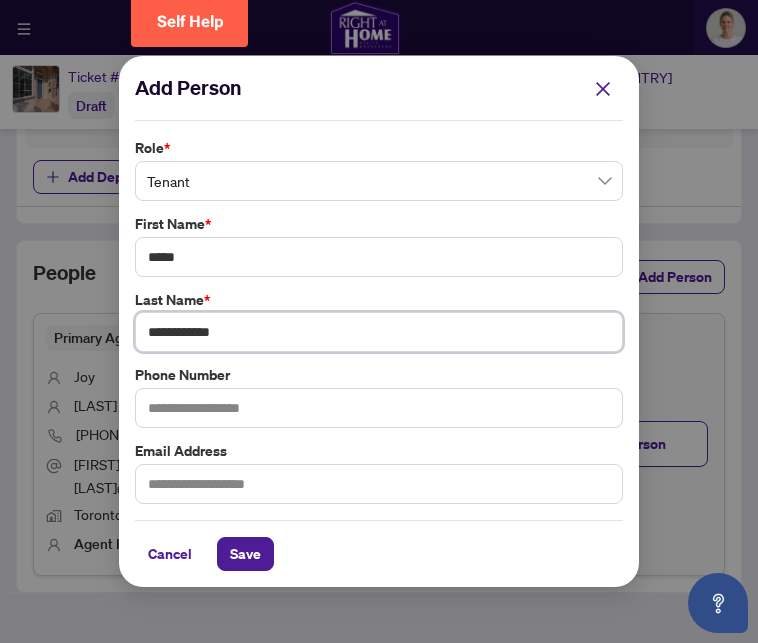click on "**********" at bounding box center [379, 332] 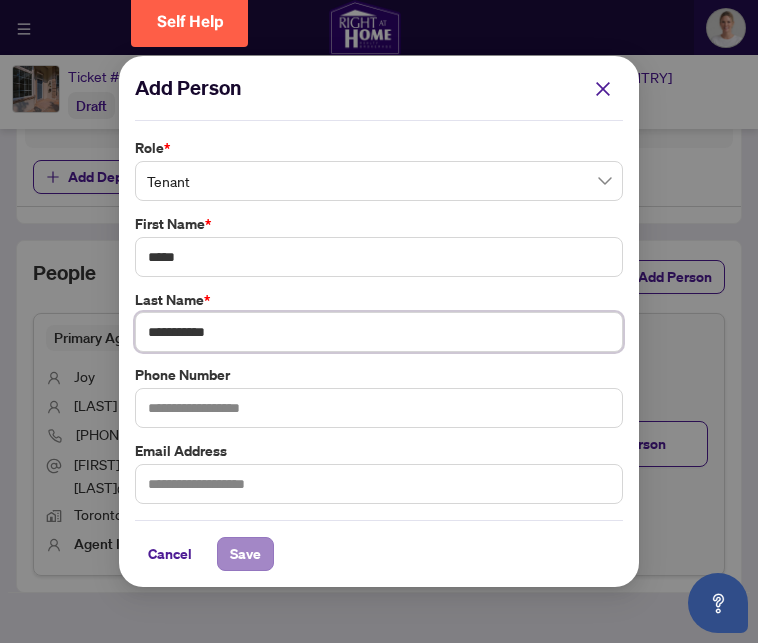 type on "**********" 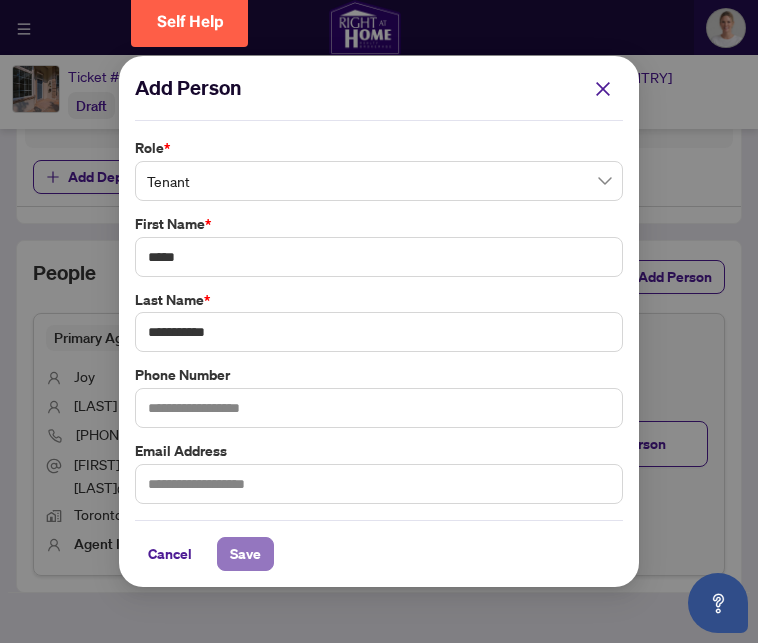 click on "Save" at bounding box center (245, 554) 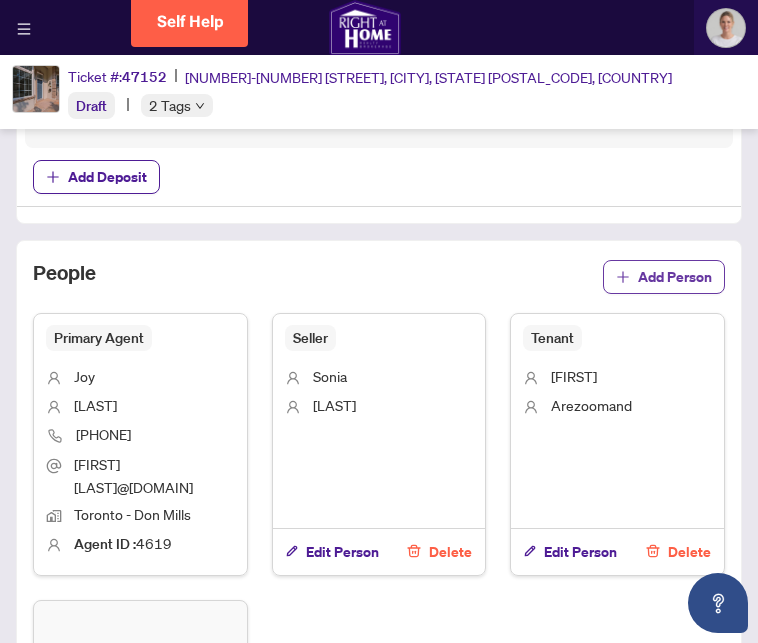 click on "Add Person" at bounding box center (675, 277) 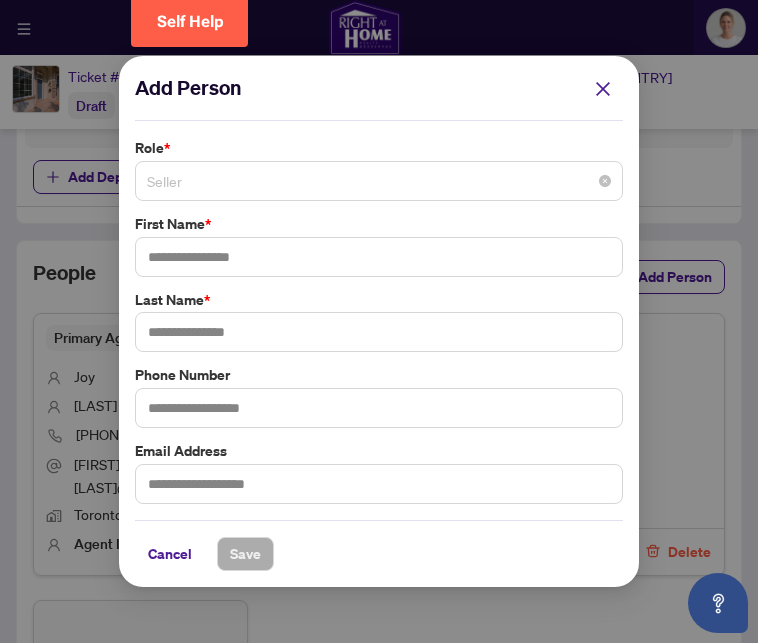 click on "Seller" at bounding box center (379, 181) 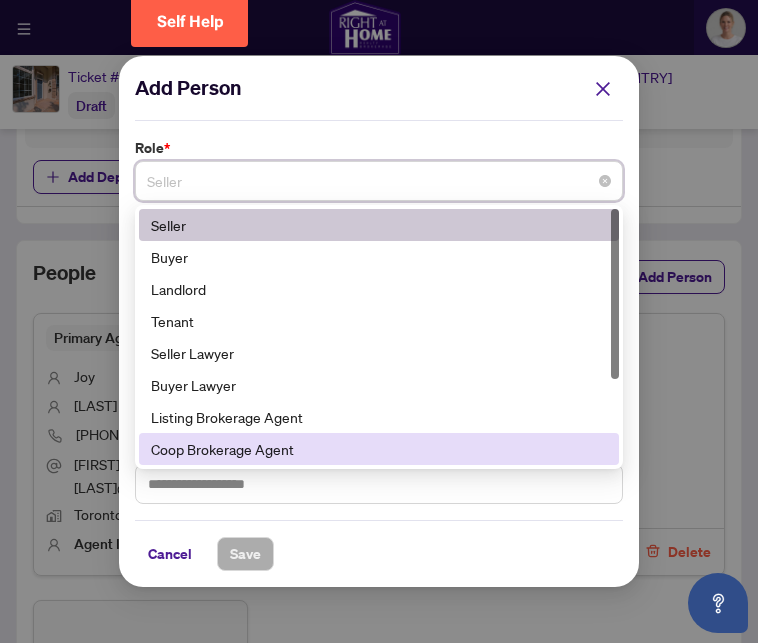 click on "Coop Brokerage Agent" at bounding box center (379, 449) 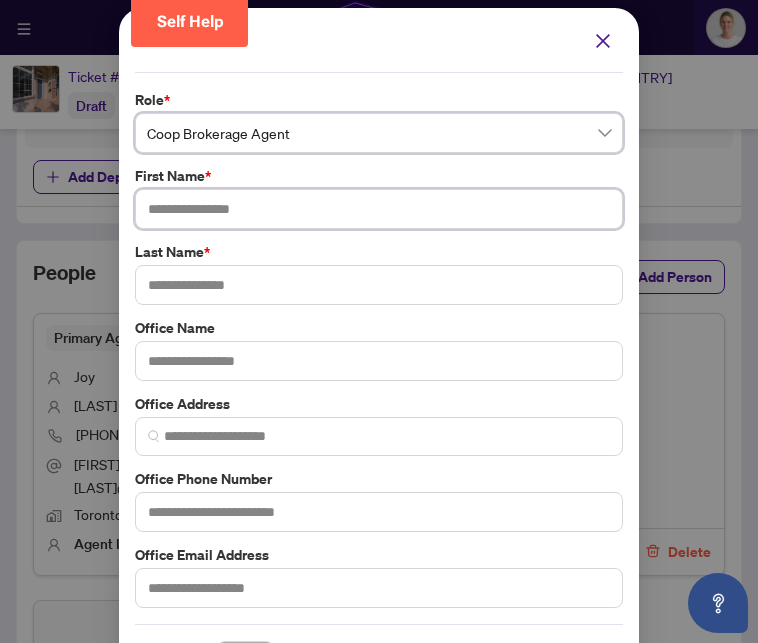 click at bounding box center [379, 209] 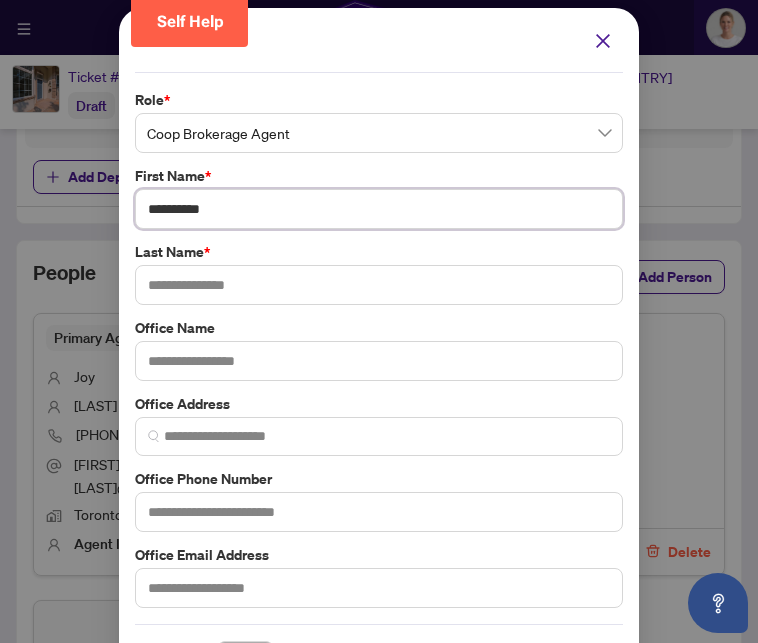 type on "**********" 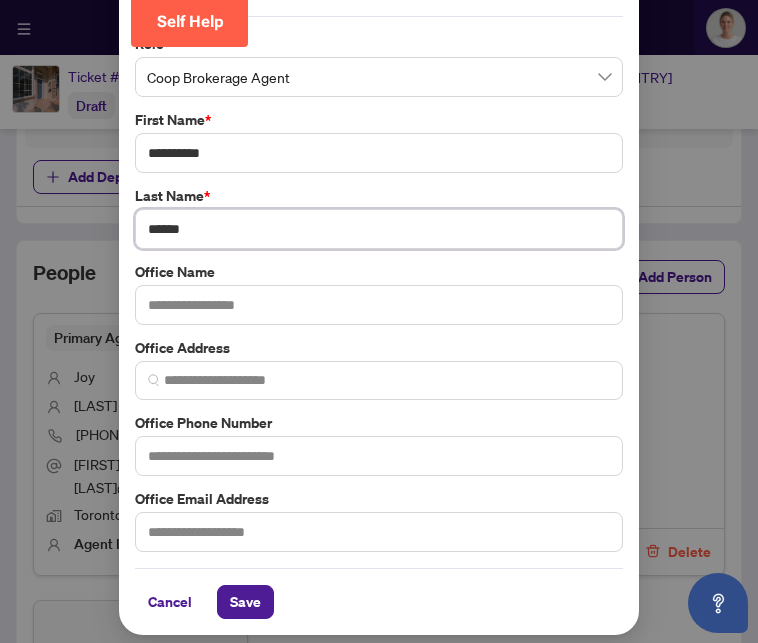 scroll, scrollTop: 55, scrollLeft: 0, axis: vertical 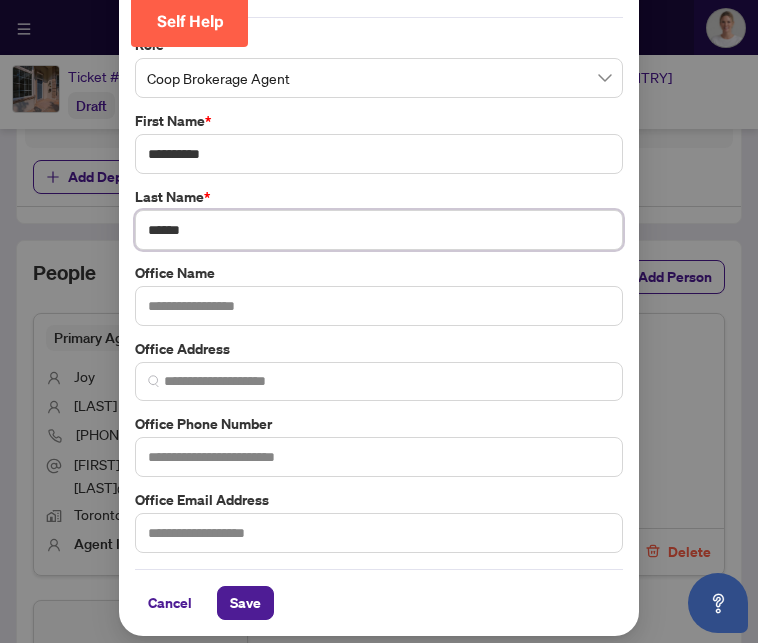 type on "******" 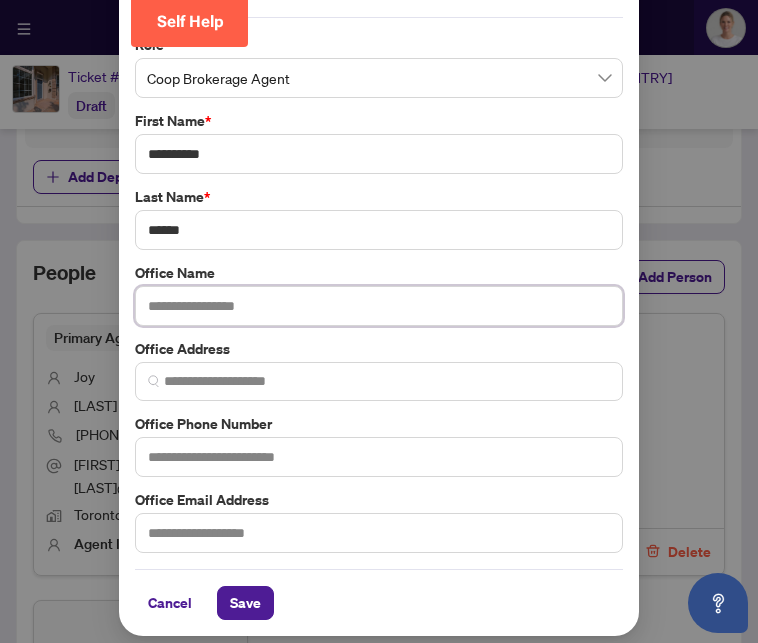 click at bounding box center [379, 306] 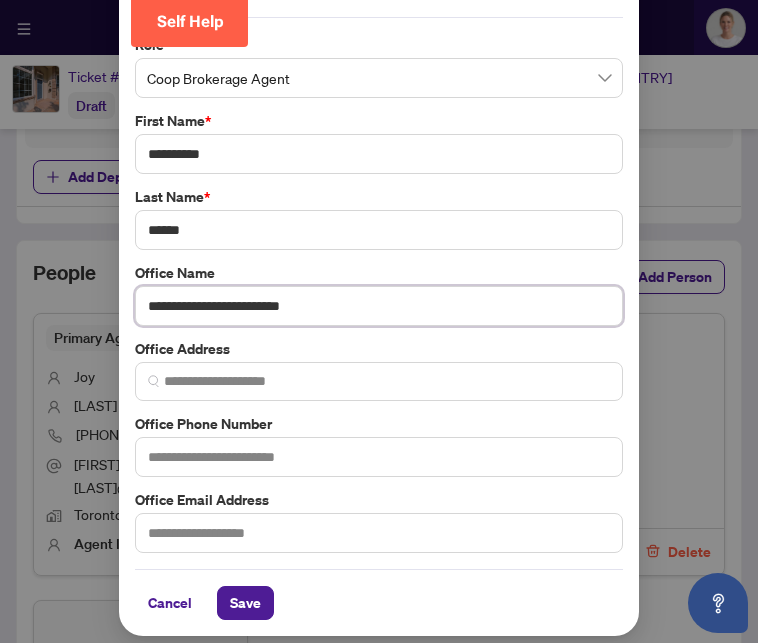 type on "**********" 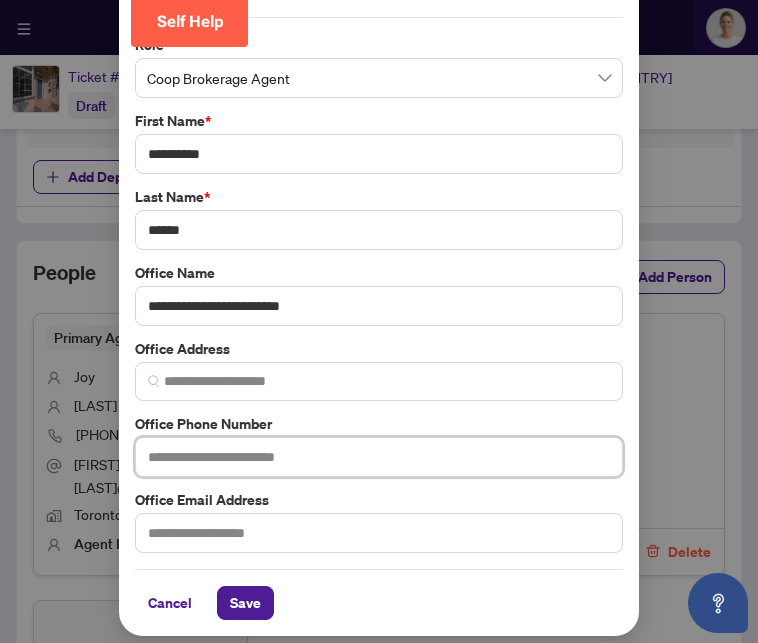 click at bounding box center (379, 457) 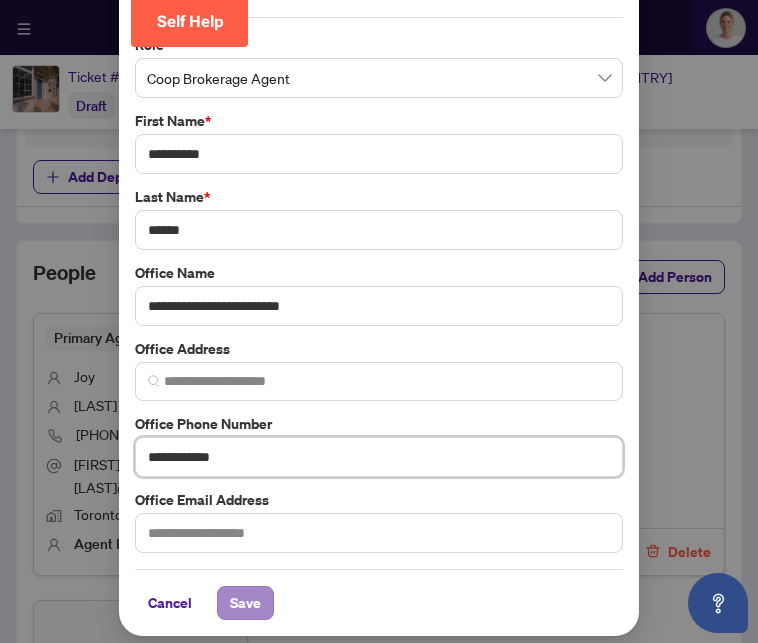 type on "**********" 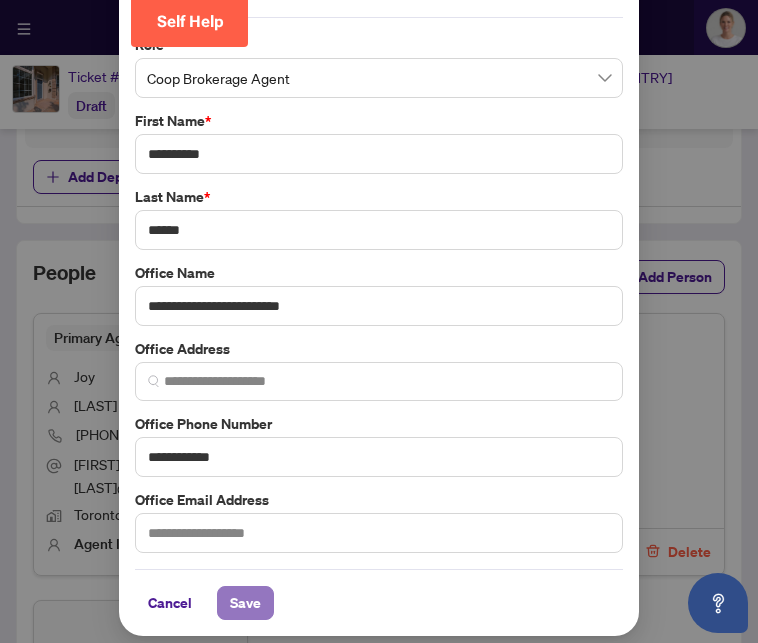 click on "Save" at bounding box center [245, 603] 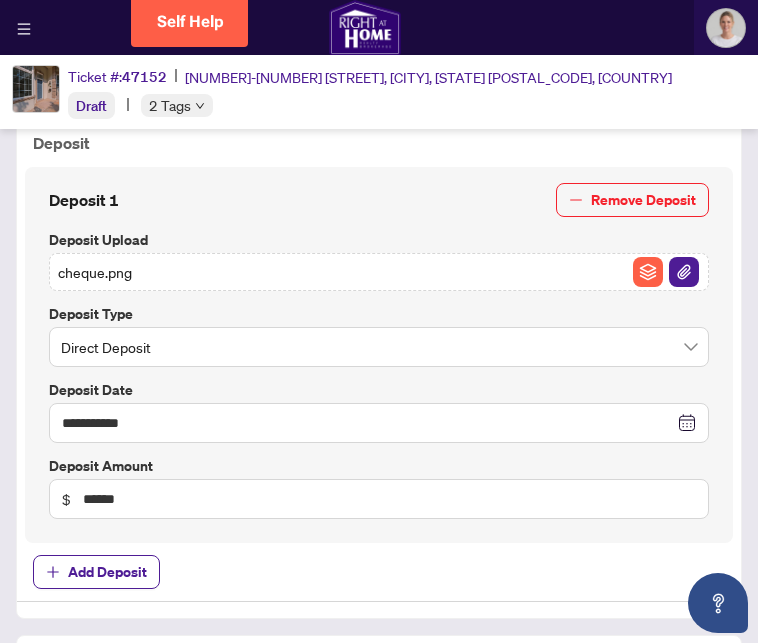 scroll, scrollTop: 820, scrollLeft: 0, axis: vertical 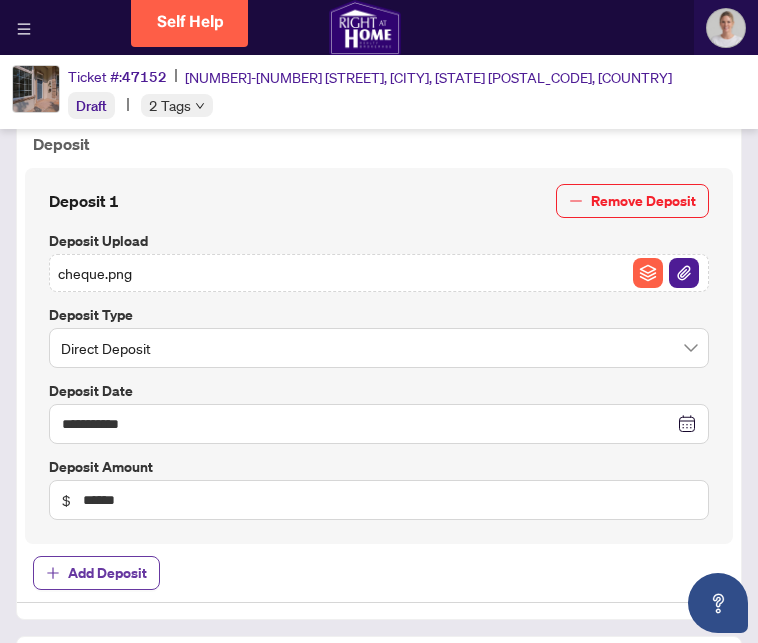 click on "Add Deposit" at bounding box center (107, 573) 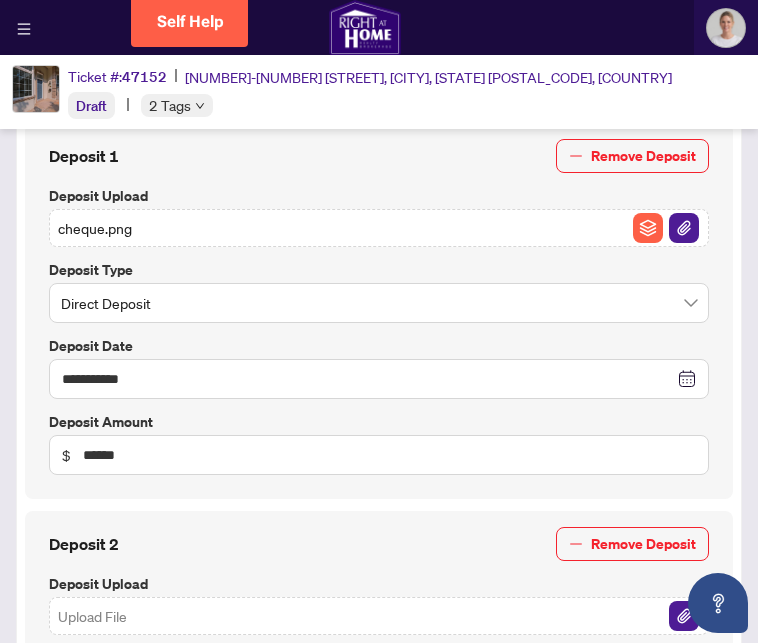 scroll, scrollTop: 868, scrollLeft: 0, axis: vertical 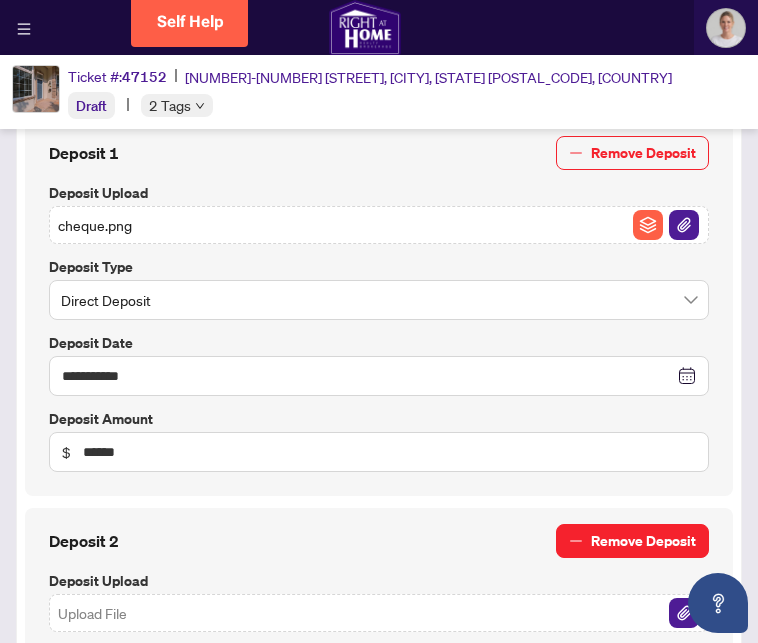 click on "Remove Deposit" at bounding box center (643, 541) 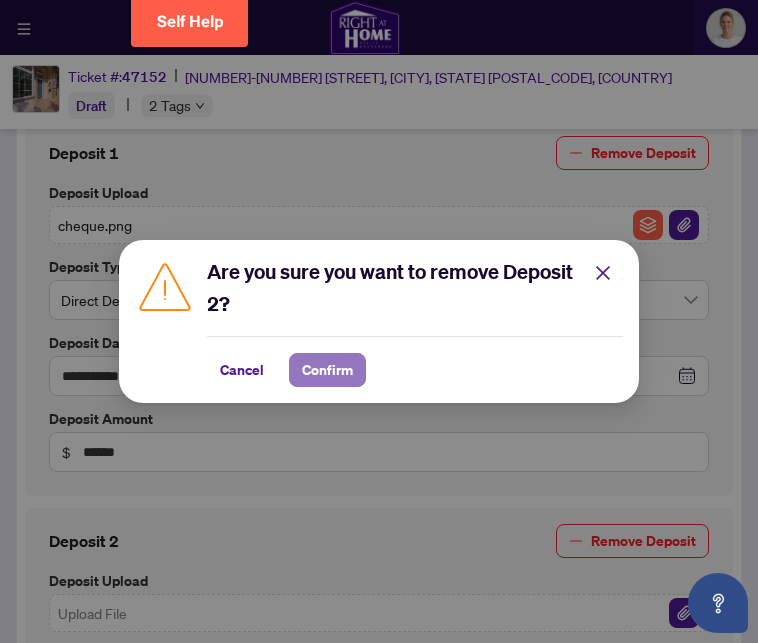 click on "Confirm" at bounding box center [327, 370] 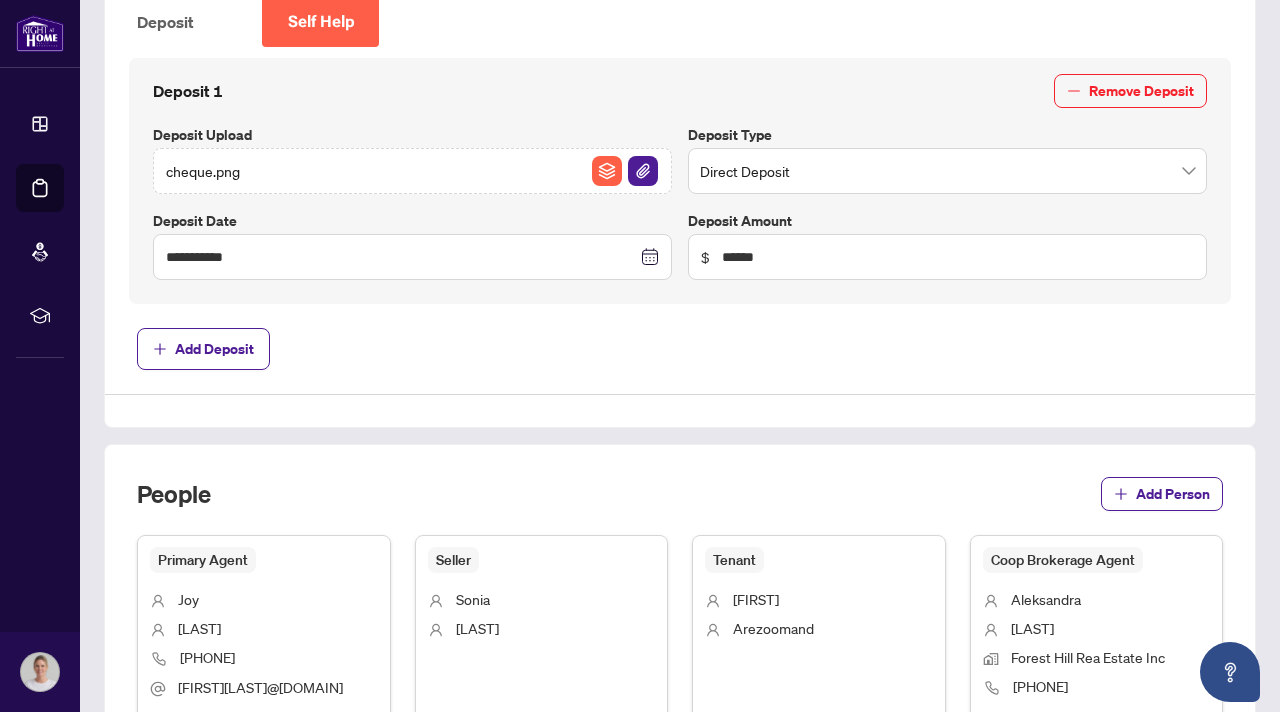 scroll, scrollTop: 747, scrollLeft: 0, axis: vertical 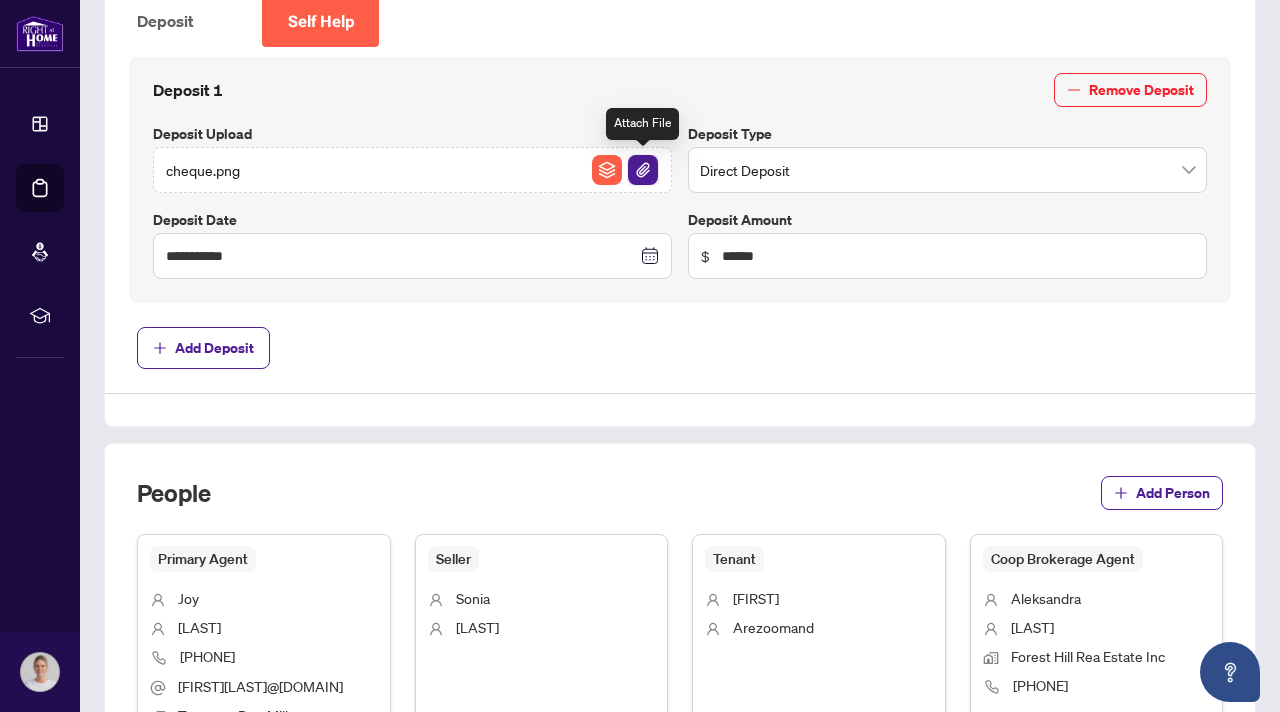 click at bounding box center (643, 170) 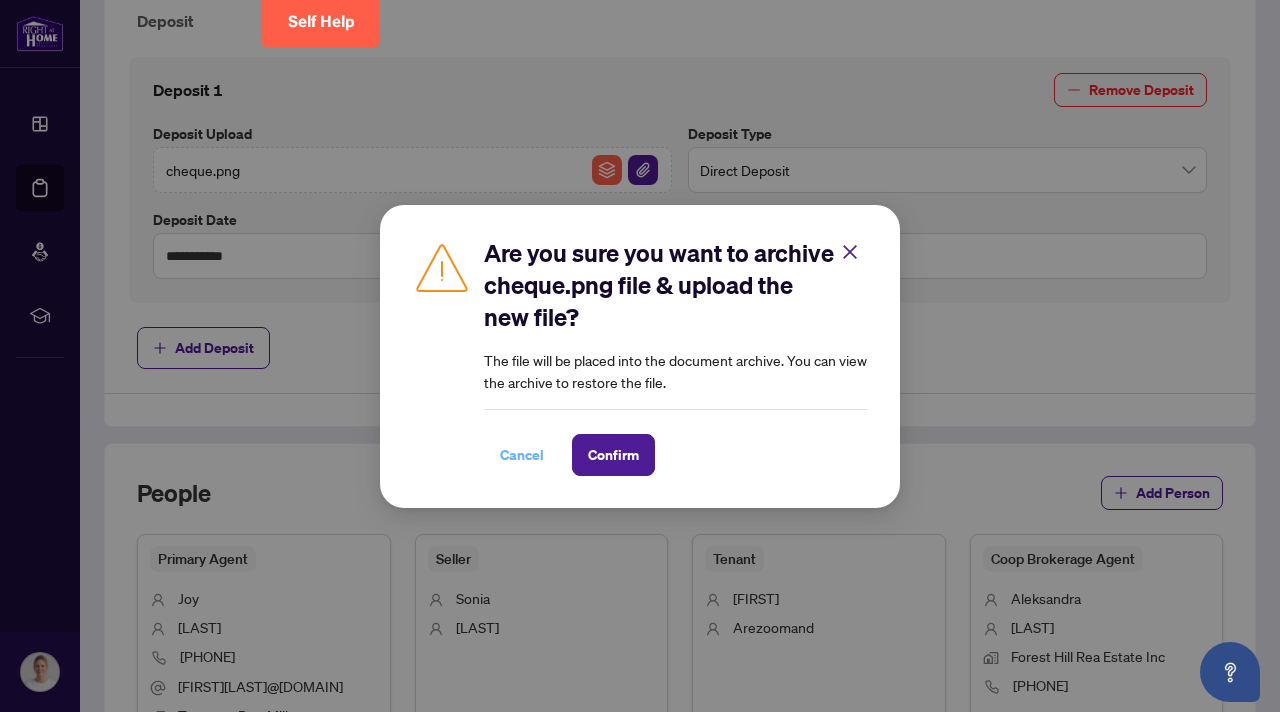 click on "Cancel" at bounding box center (522, 455) 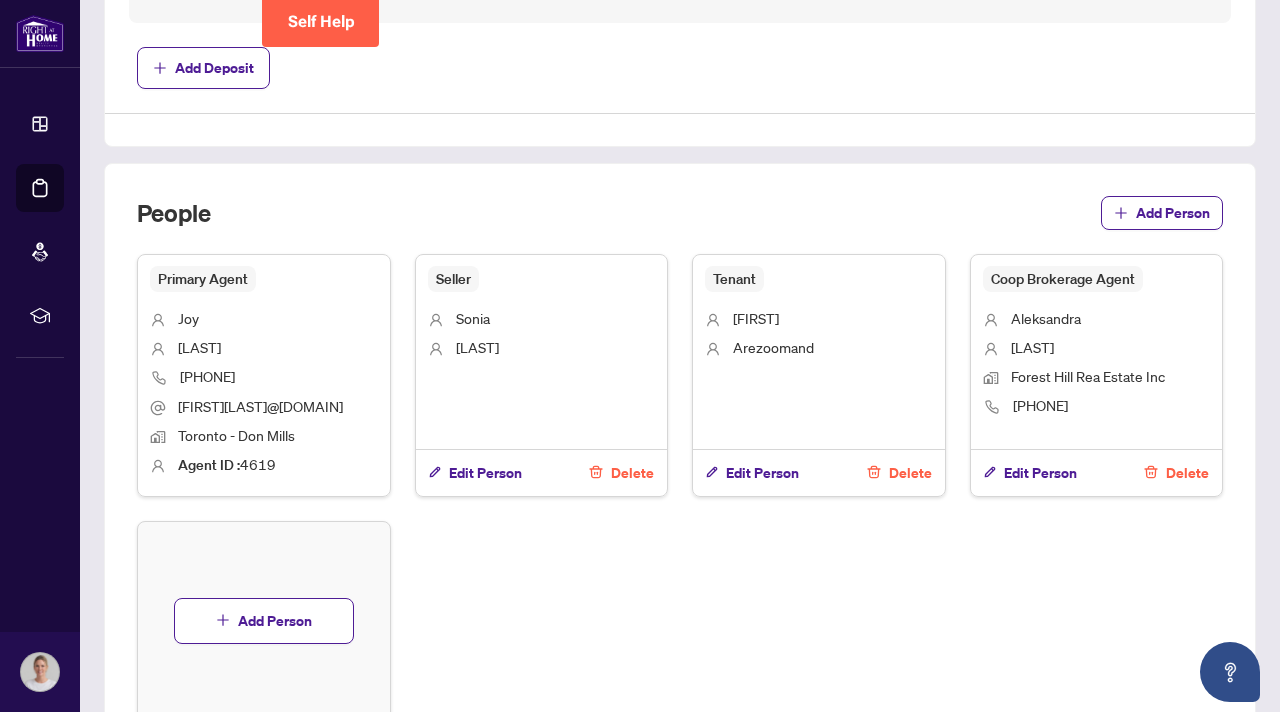 scroll, scrollTop: 1218, scrollLeft: 0, axis: vertical 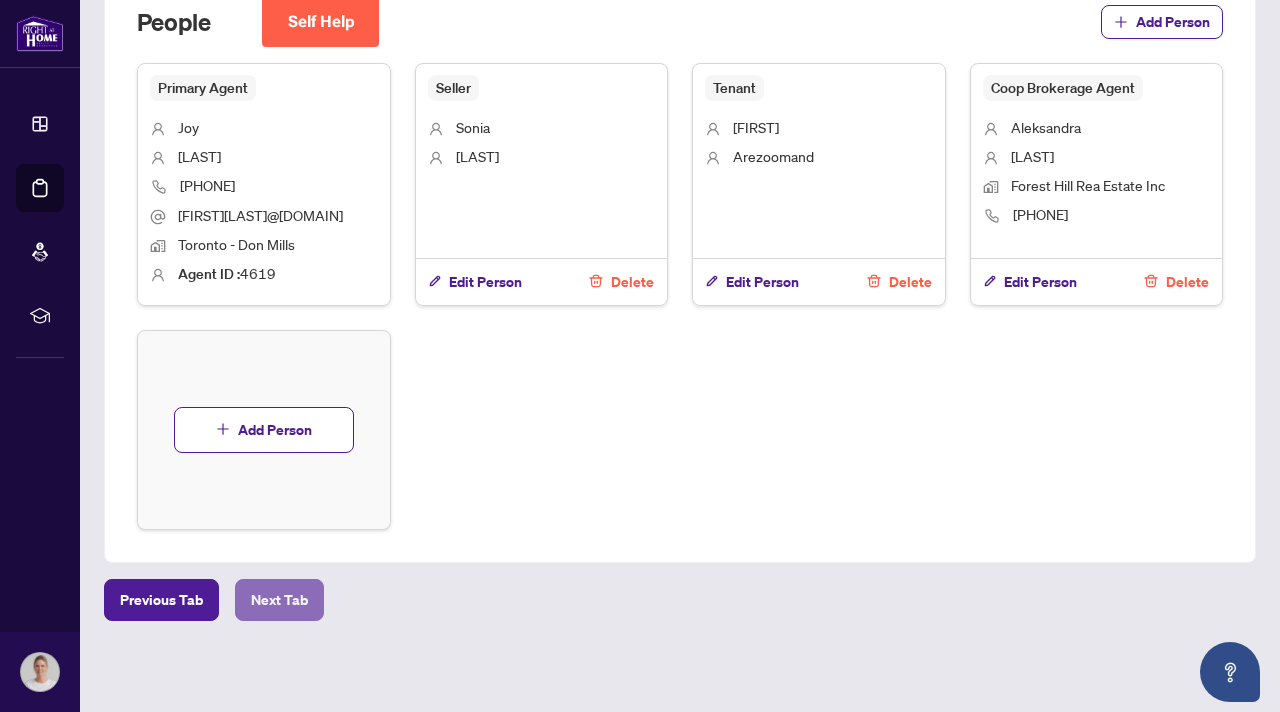 click on "Next Tab" at bounding box center [279, 600] 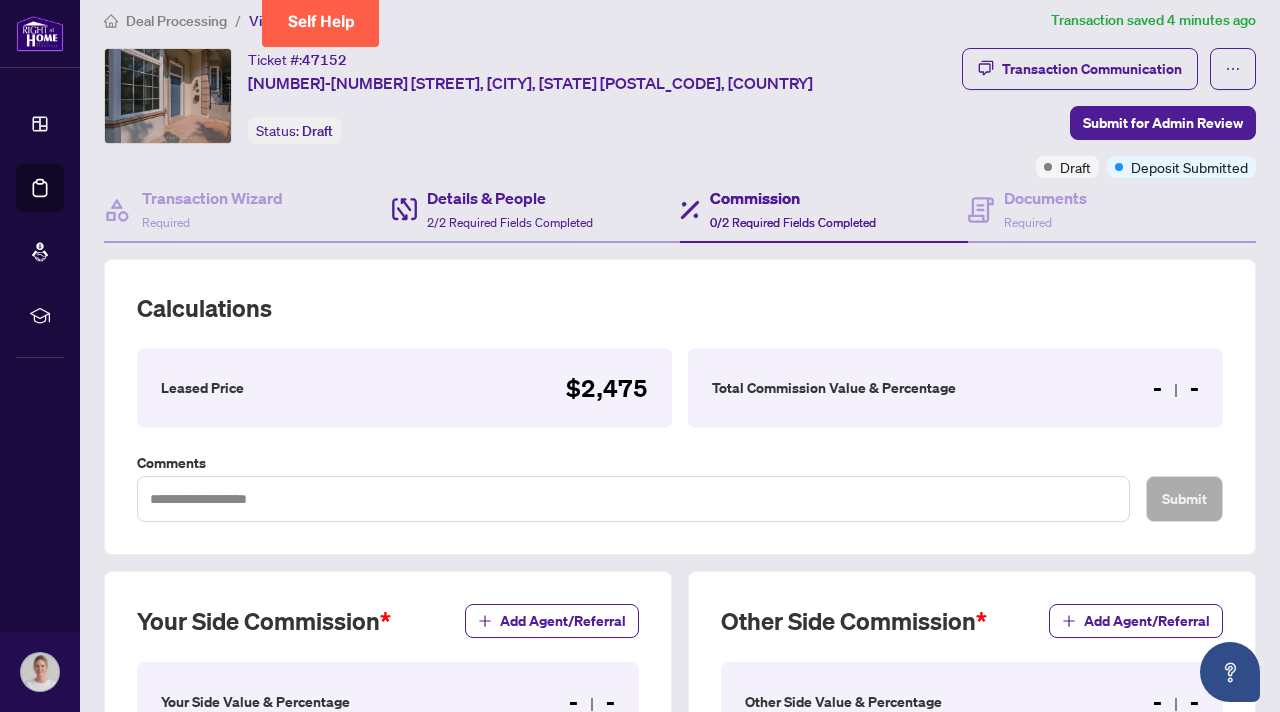 scroll, scrollTop: 477, scrollLeft: 0, axis: vertical 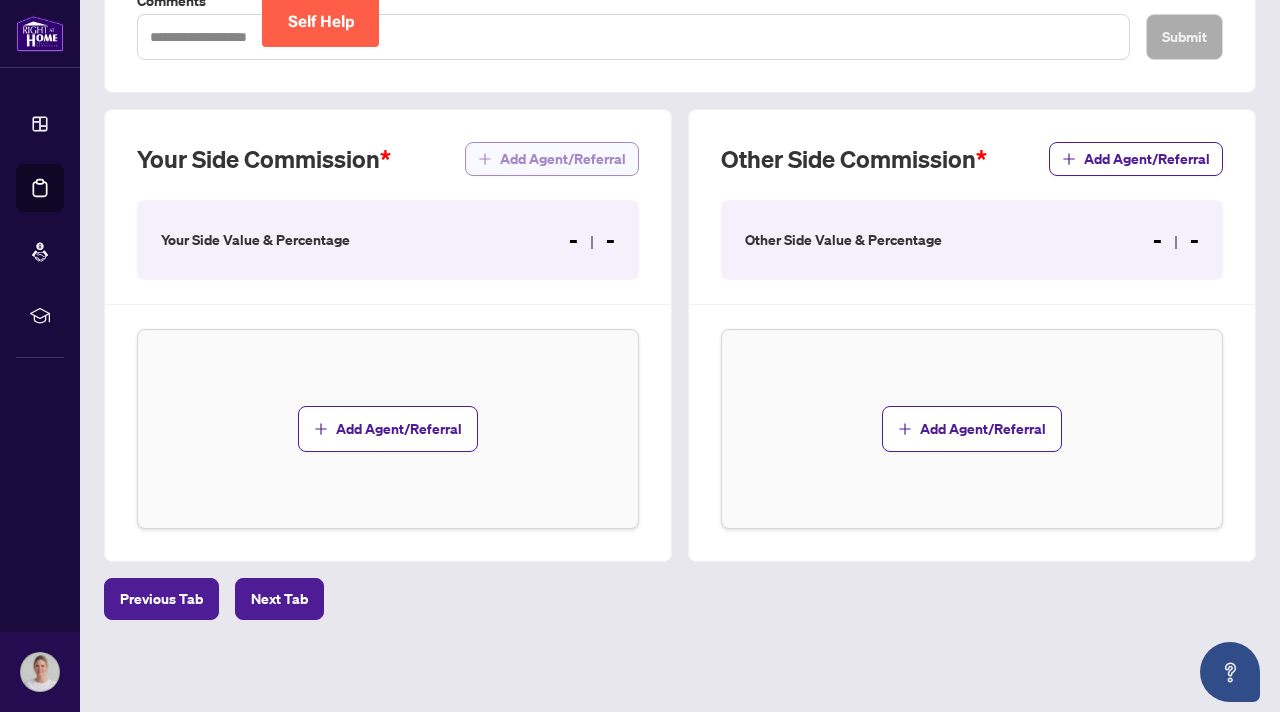 click on "Add Agent/Referral" at bounding box center [563, 159] 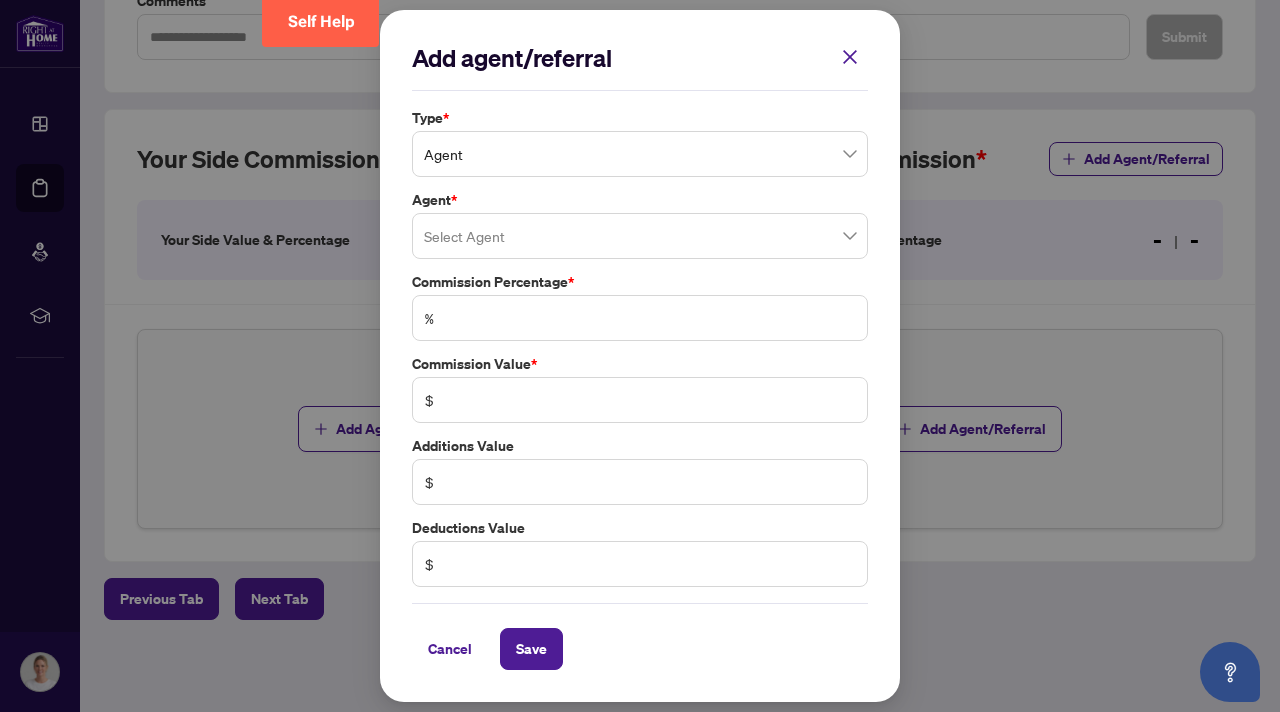 click at bounding box center (640, 236) 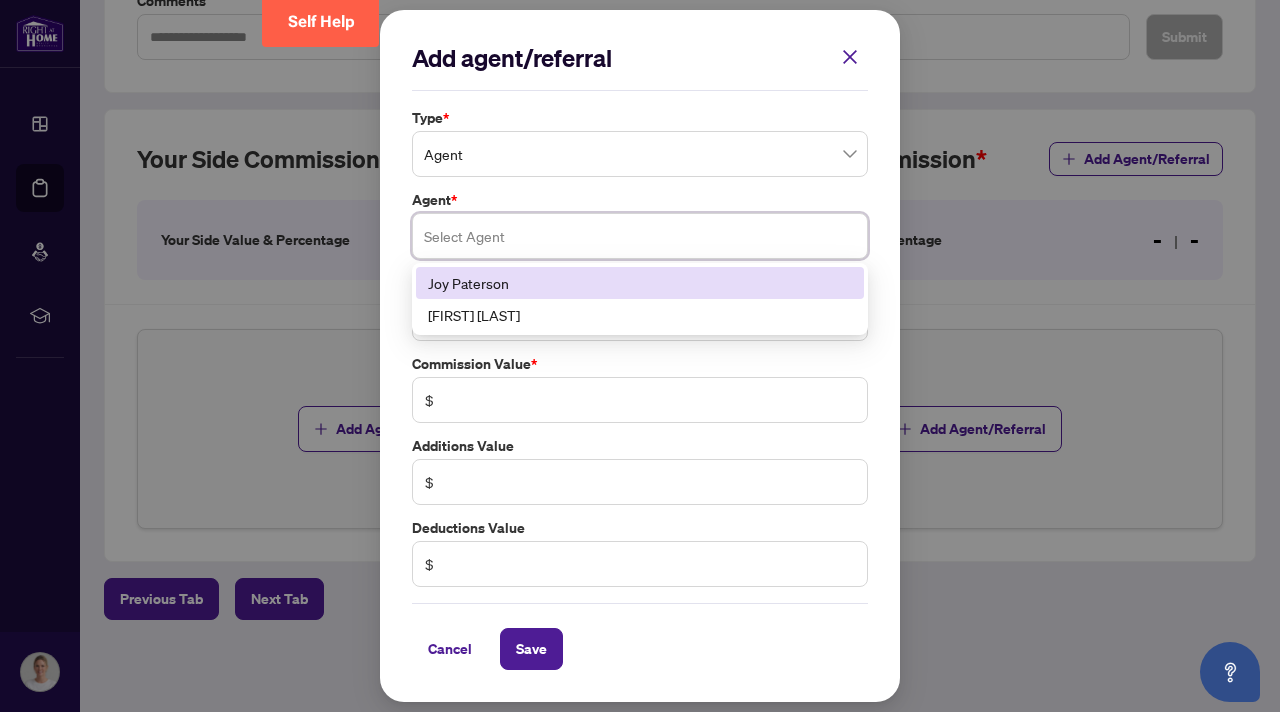 click on "Joy Paterson" at bounding box center [640, 283] 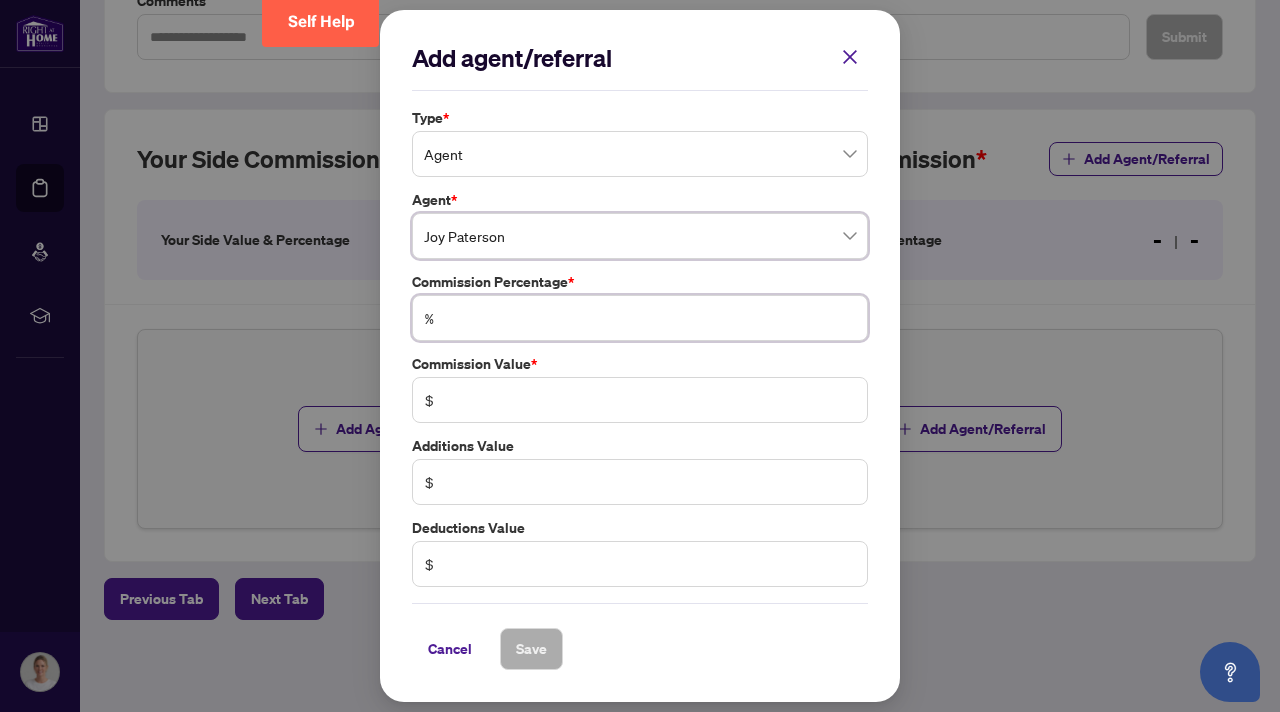 click at bounding box center (650, 318) 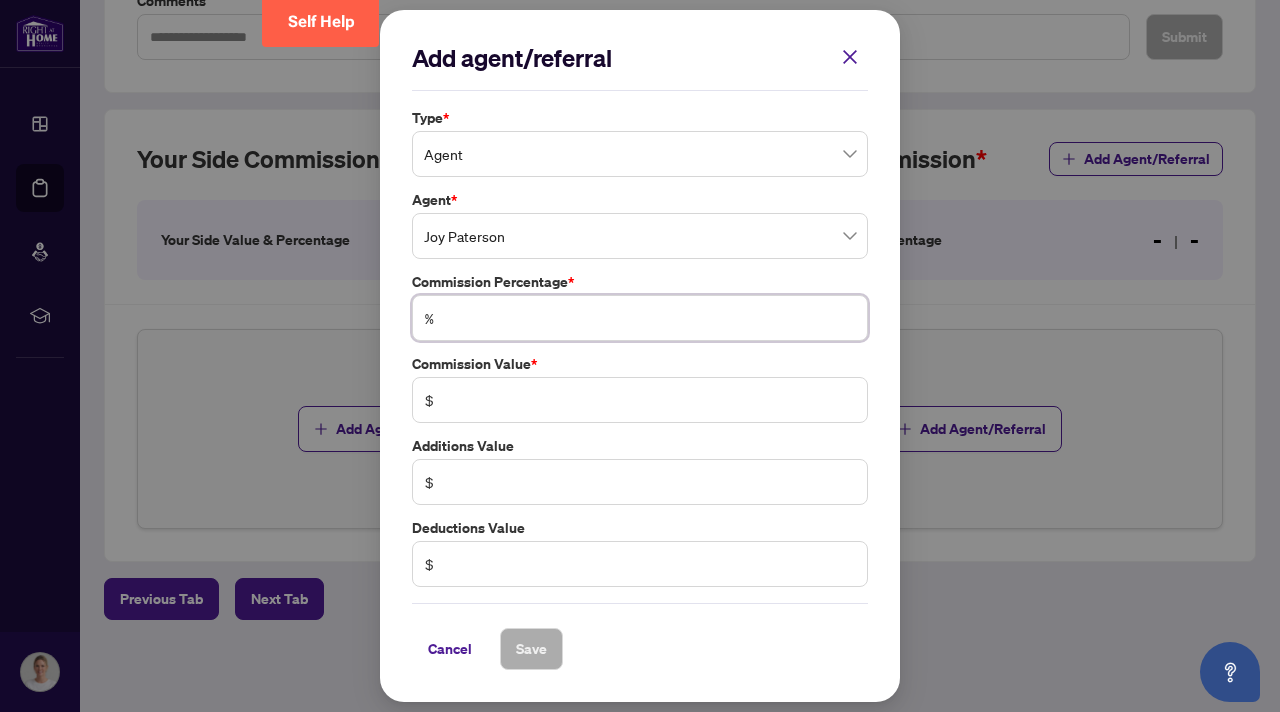 type on "*" 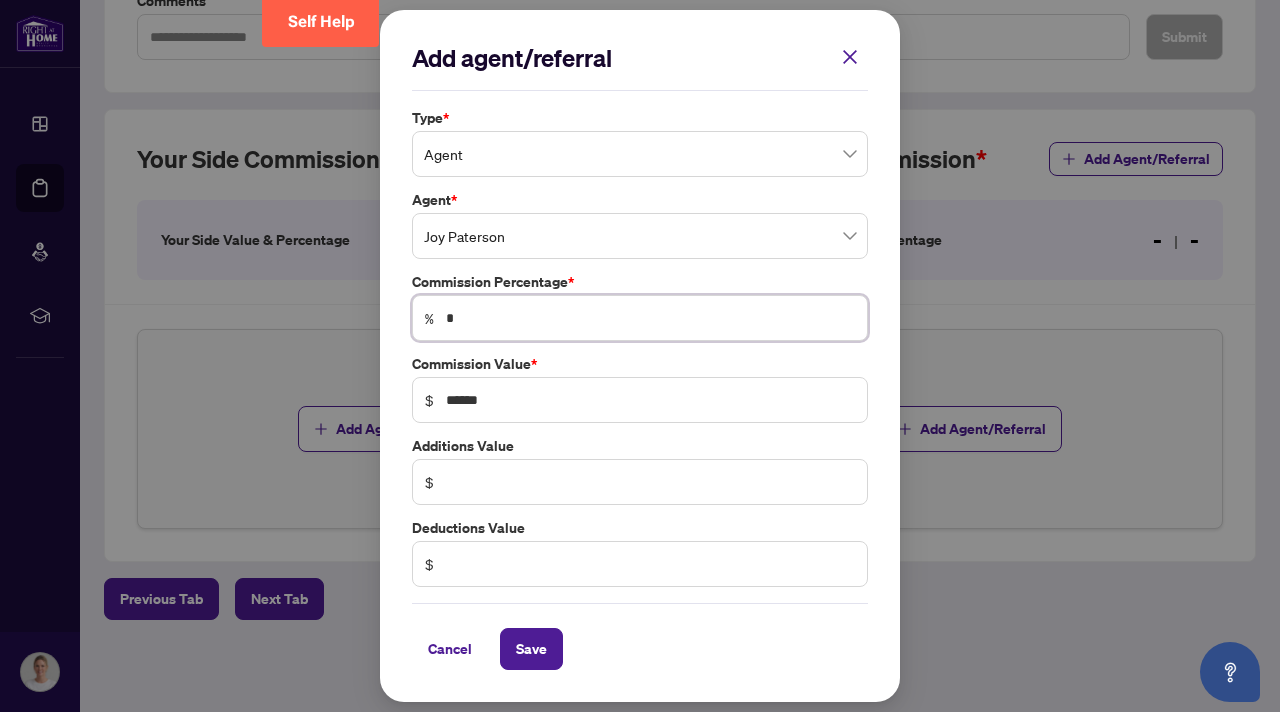 type on "**" 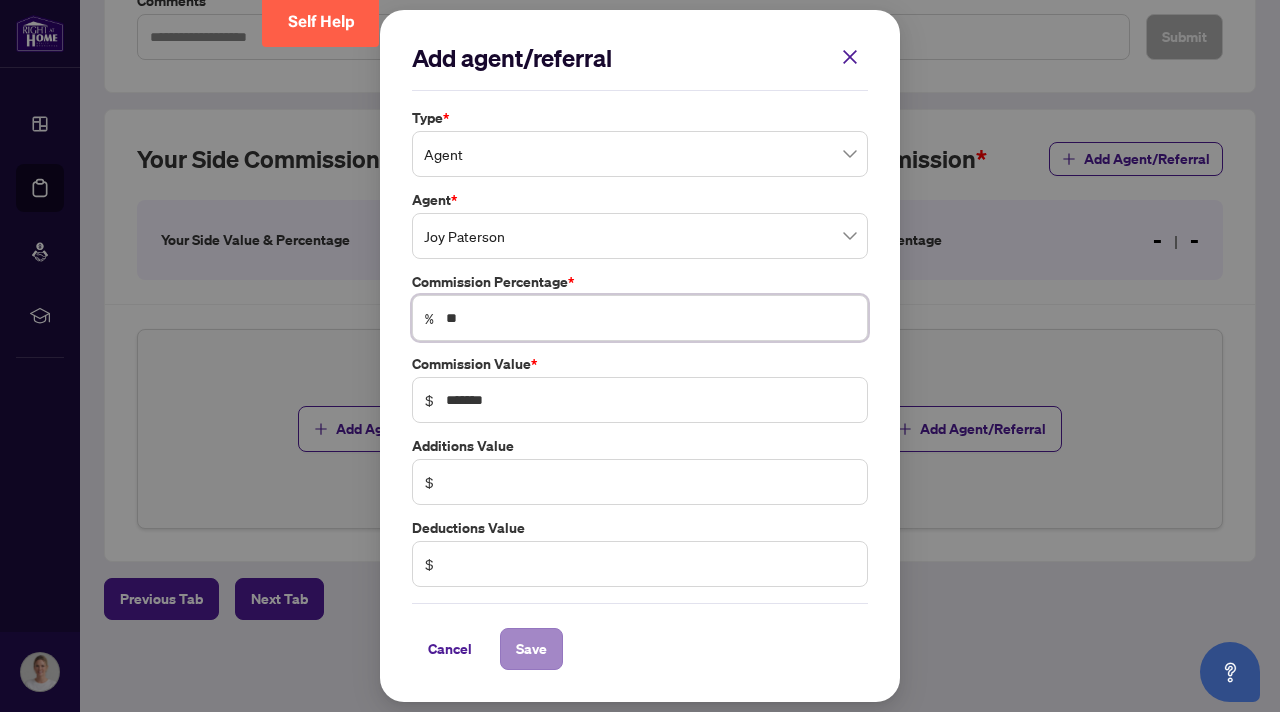 type on "**" 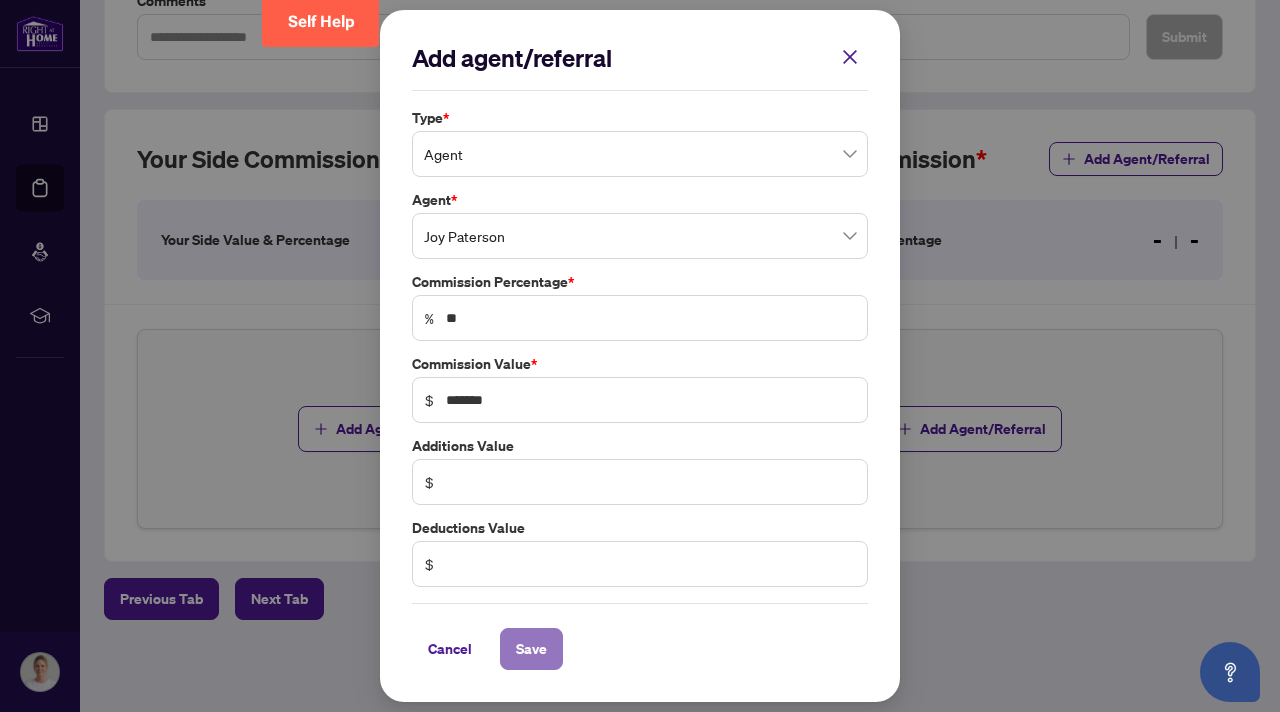 click on "Save" at bounding box center [531, 649] 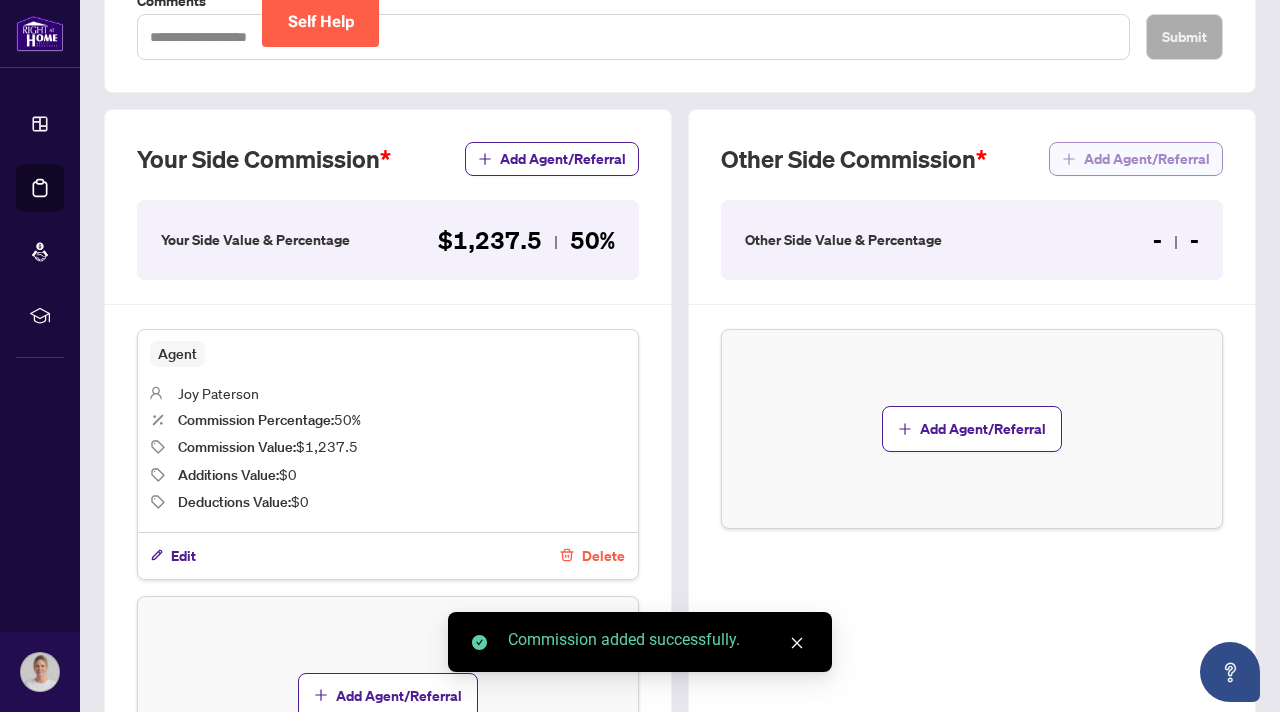 click on "Add Agent/Referral" at bounding box center (1147, 159) 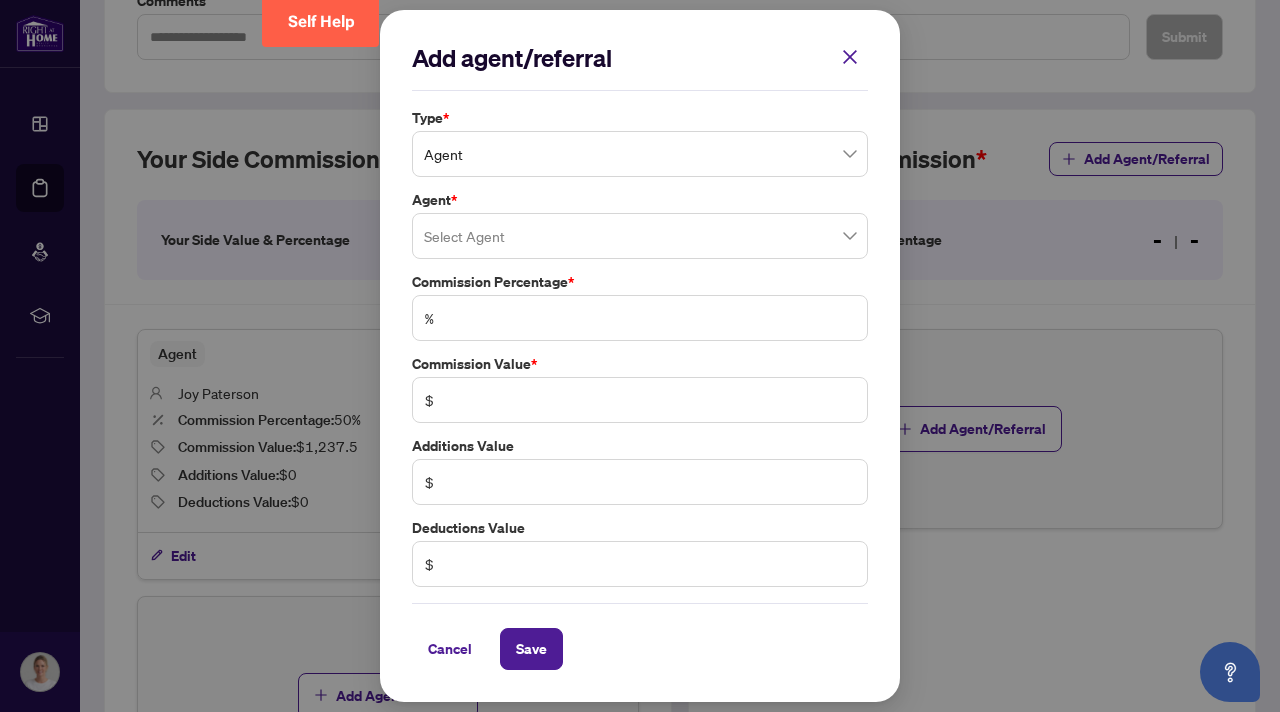 click on "Agent" at bounding box center [640, 154] 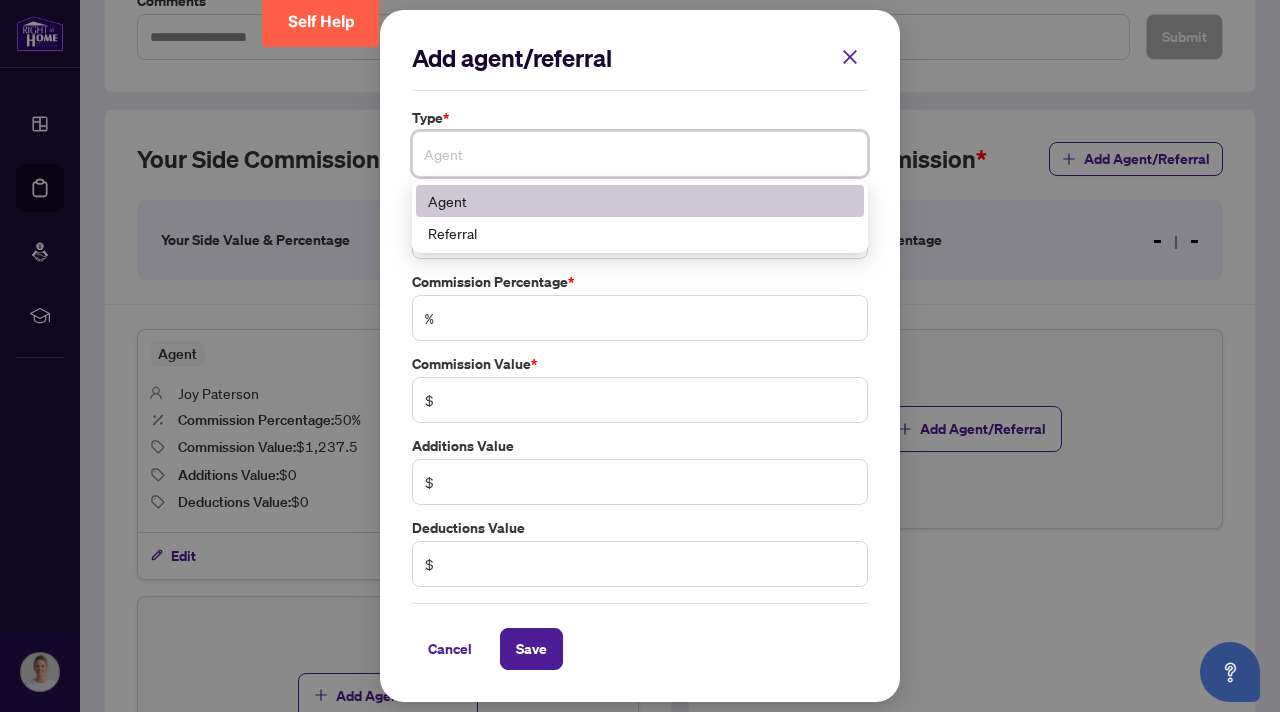 click on "Agent" at bounding box center (640, 201) 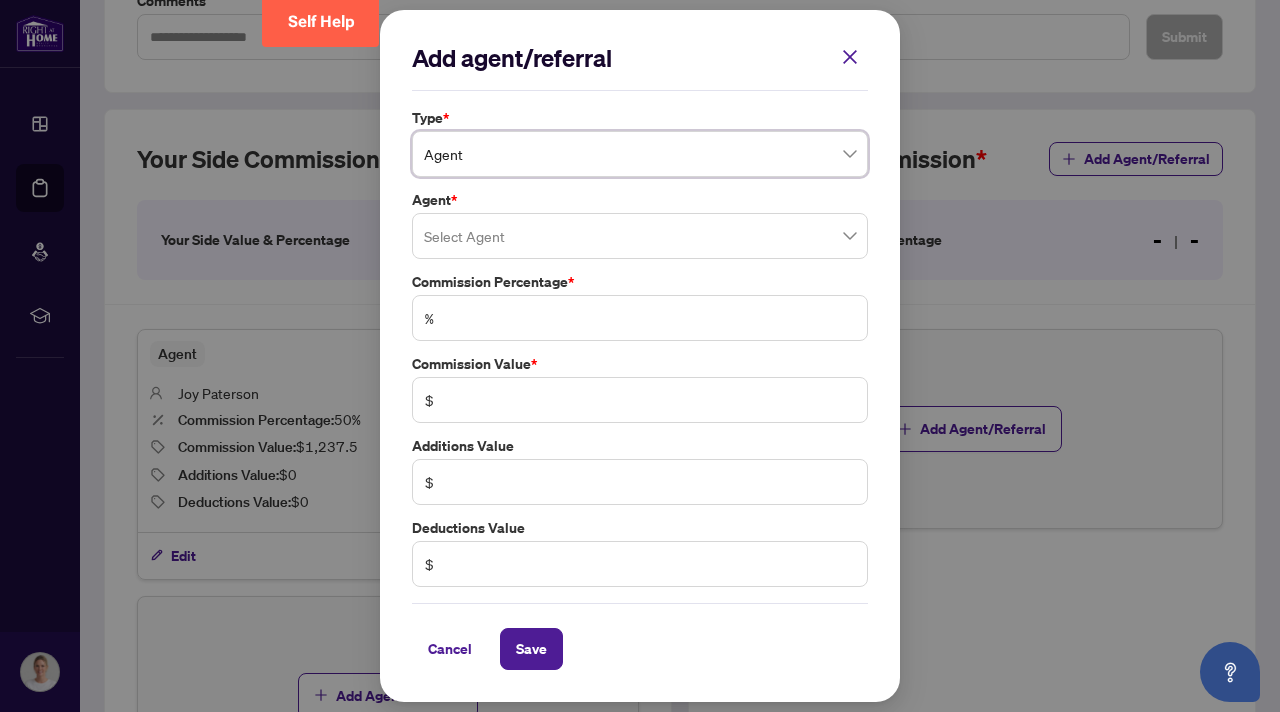 click at bounding box center (640, 236) 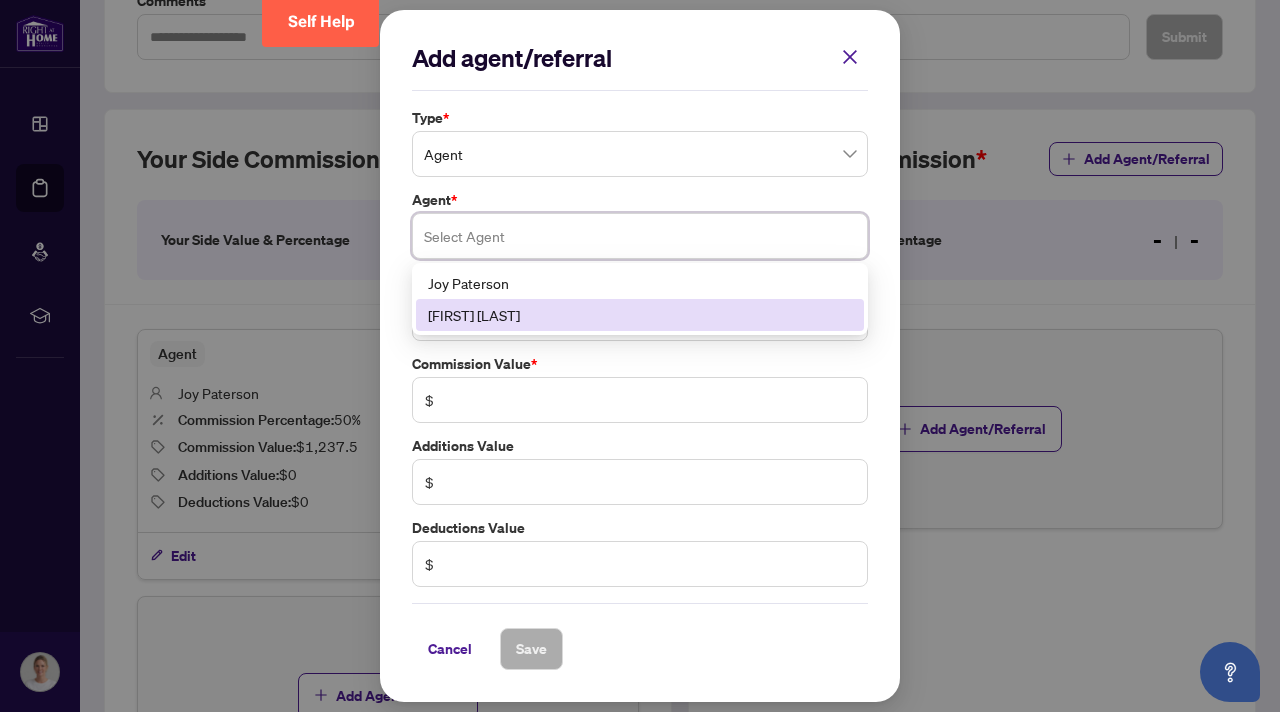 click on "[FIRST] [LAST]" at bounding box center (640, 315) 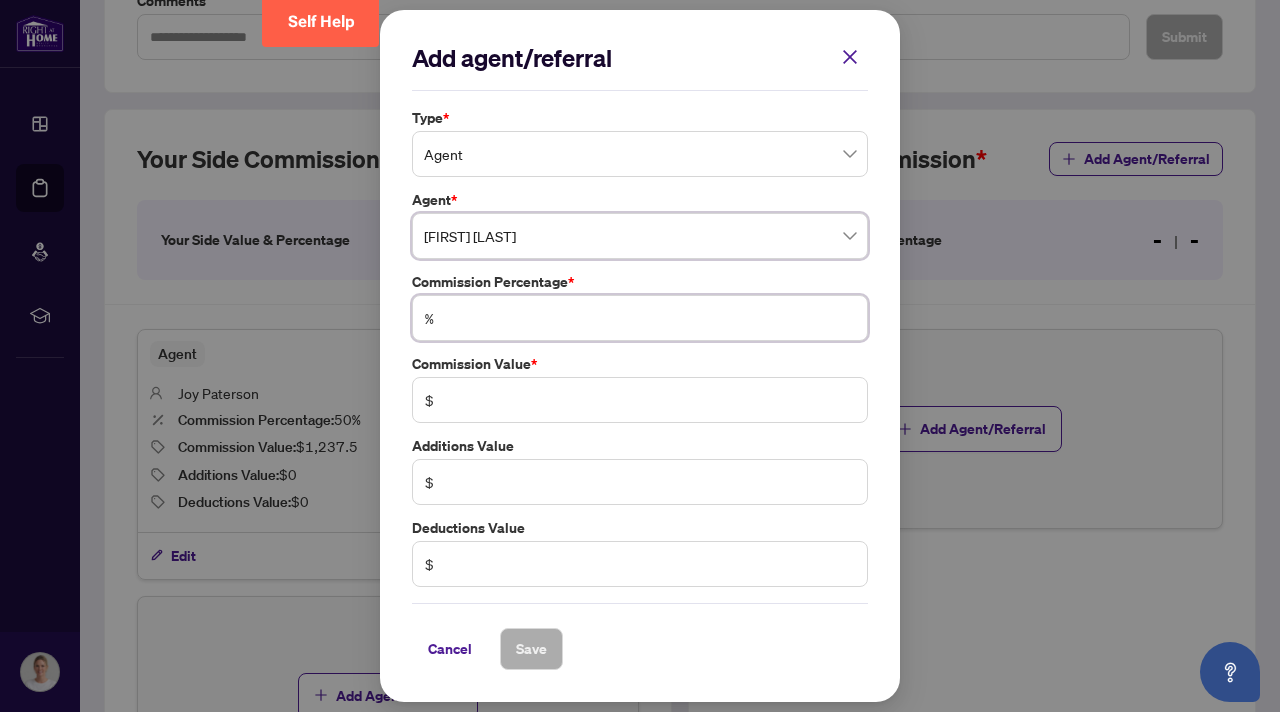 click at bounding box center [650, 318] 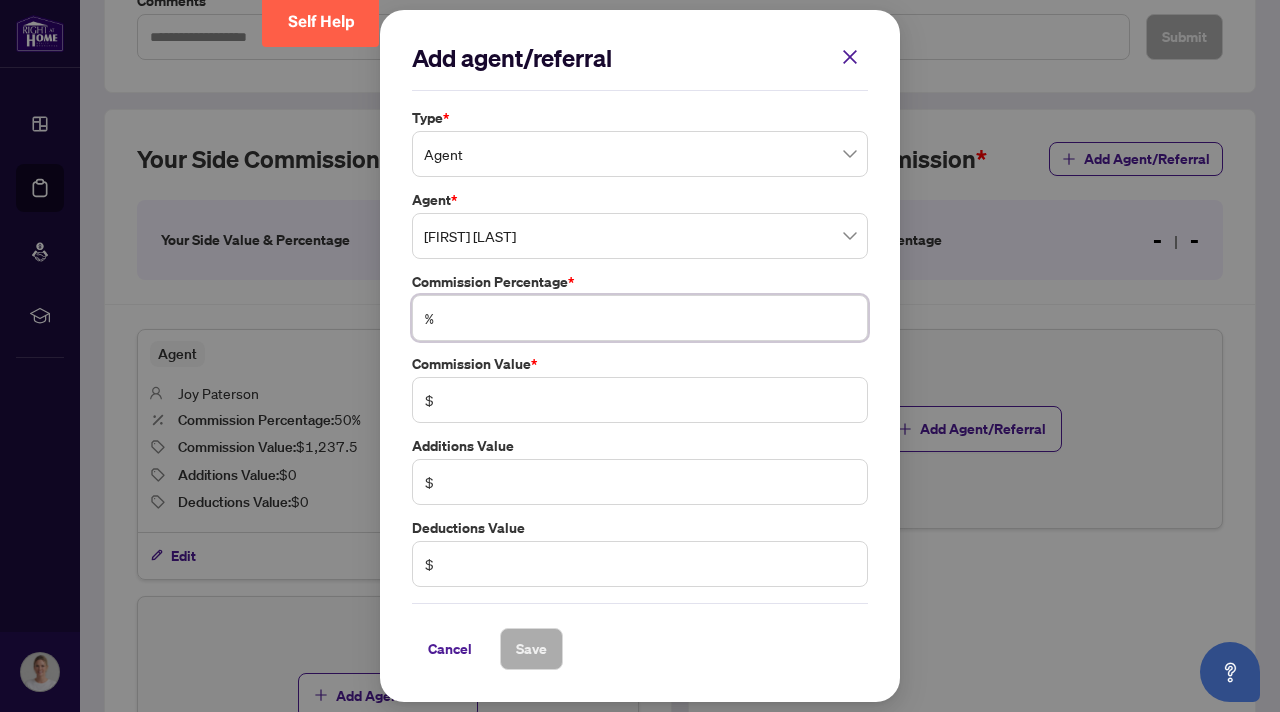 type on "*" 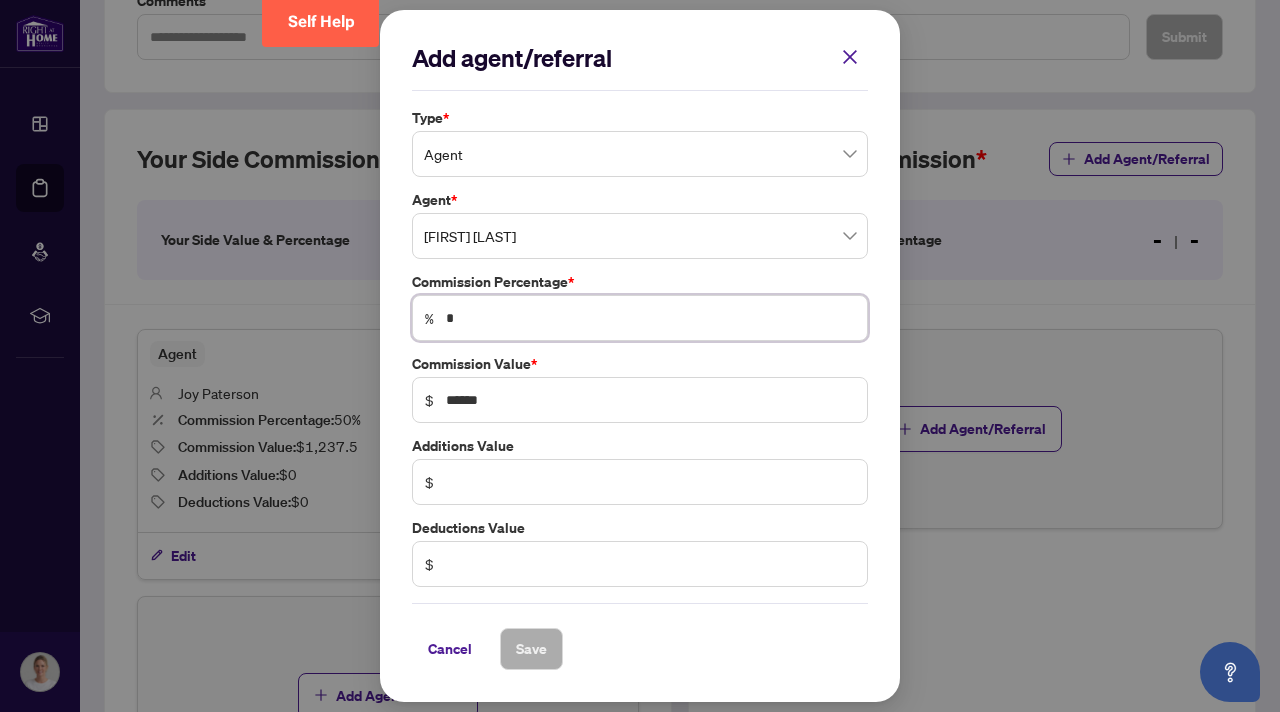 type on "**" 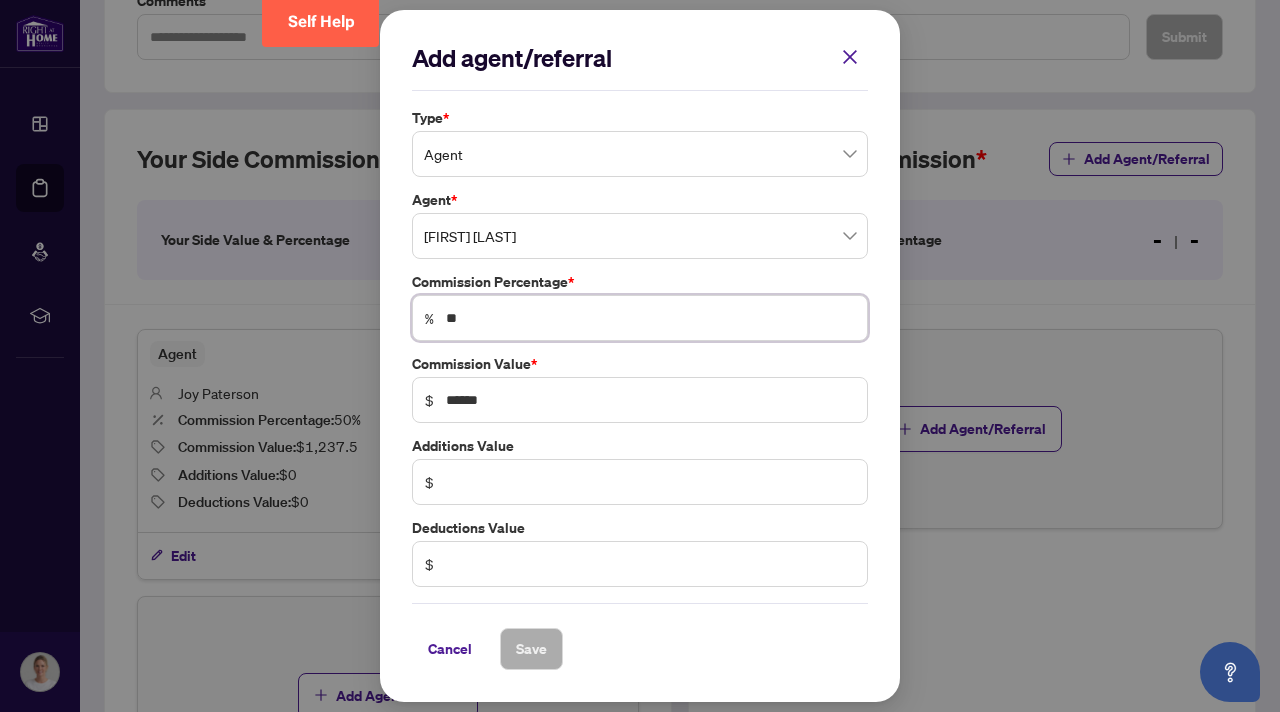 type on "*******" 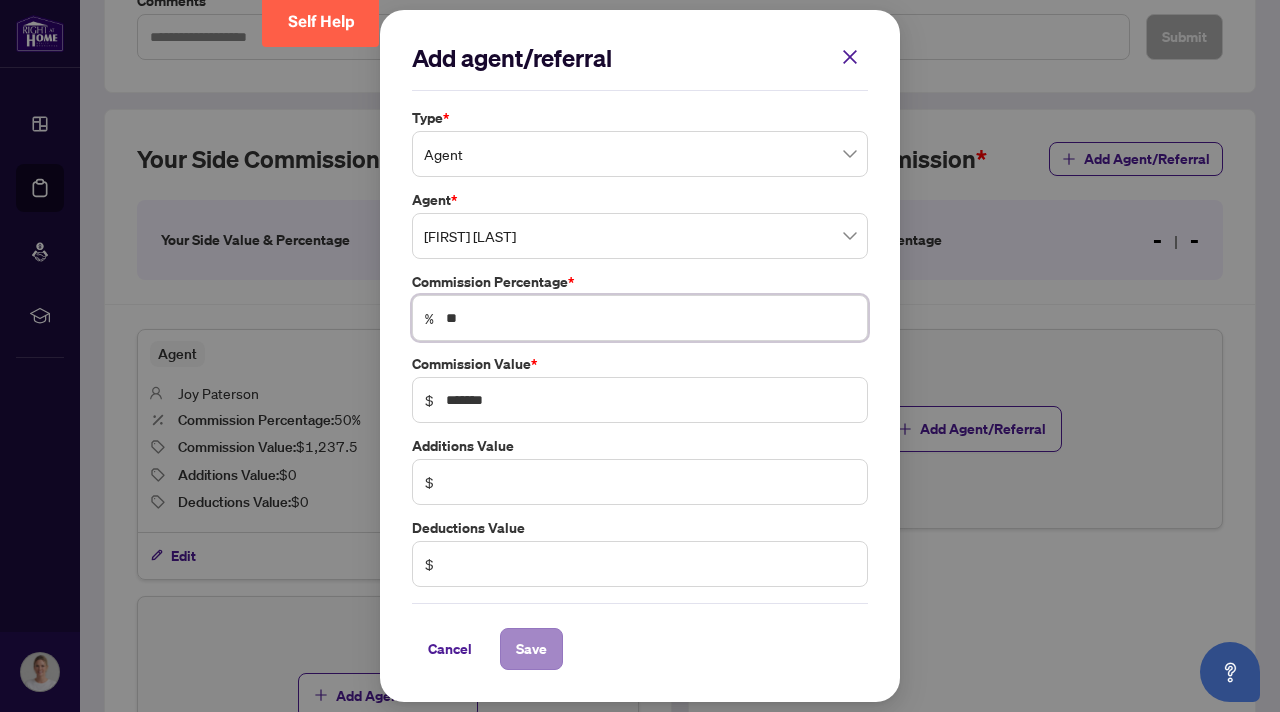type on "**" 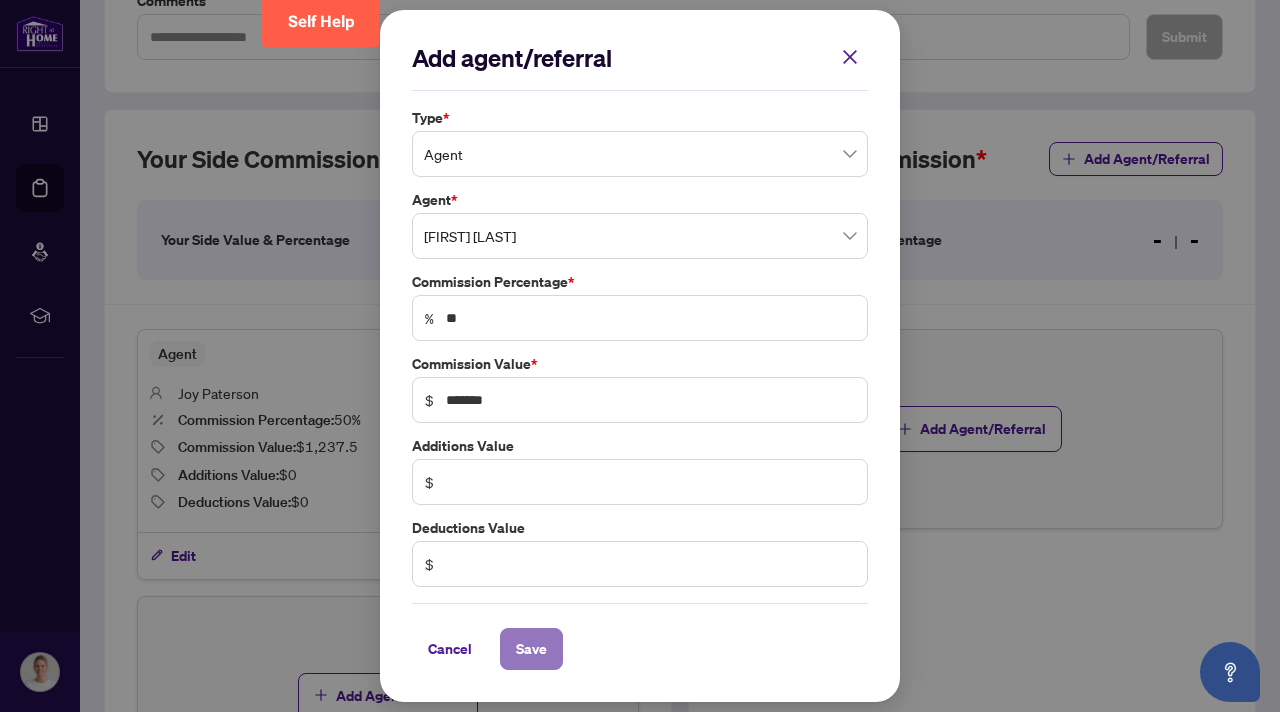 click on "Save" at bounding box center [531, 649] 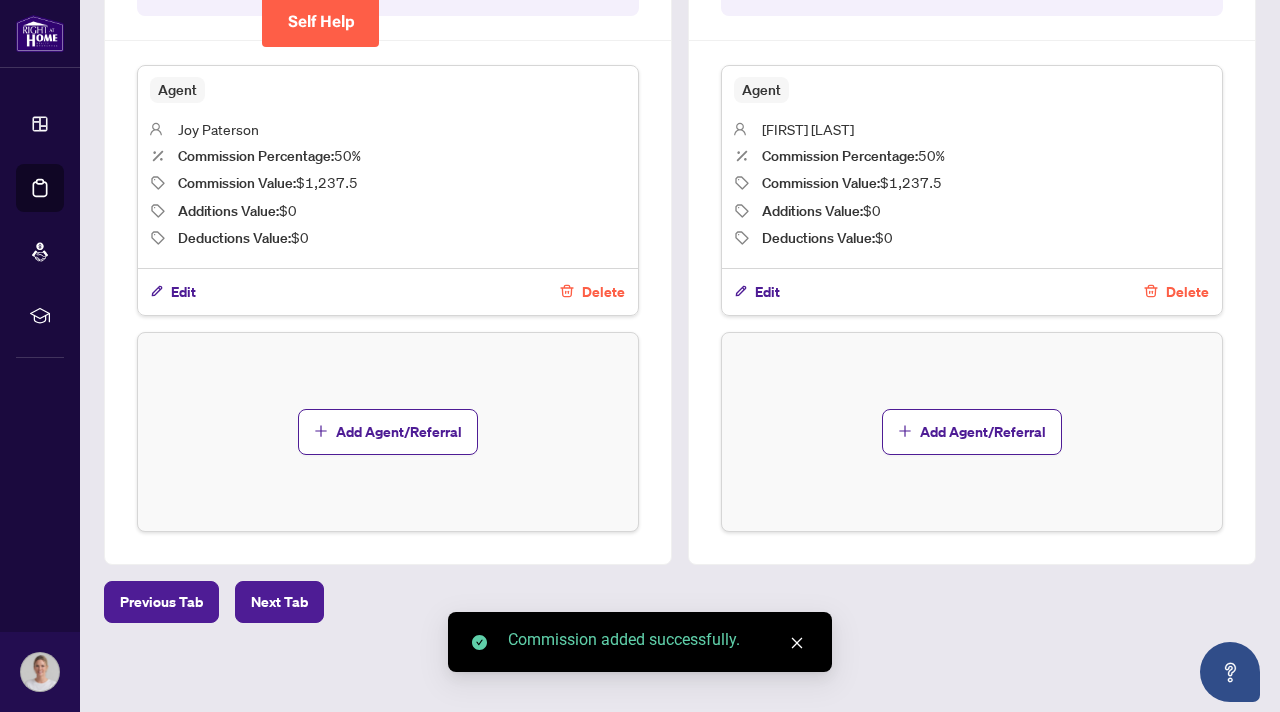scroll, scrollTop: 739, scrollLeft: 0, axis: vertical 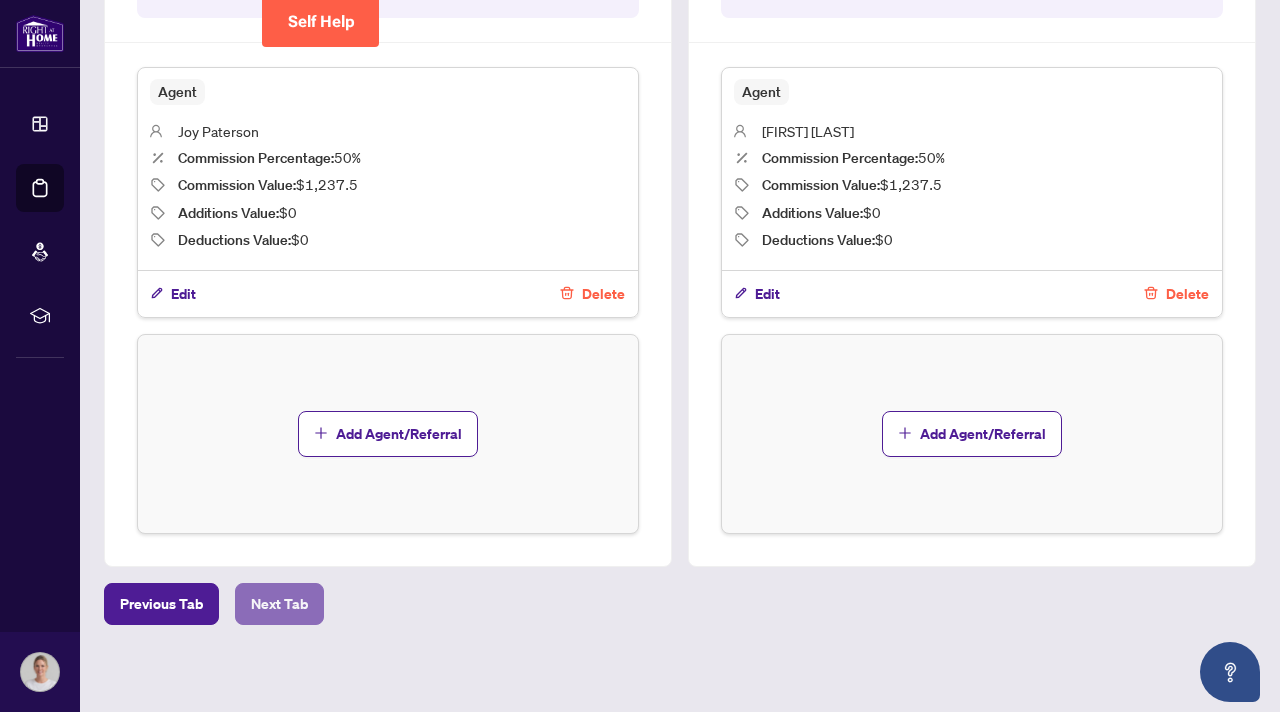 click on "Next Tab" at bounding box center [279, 604] 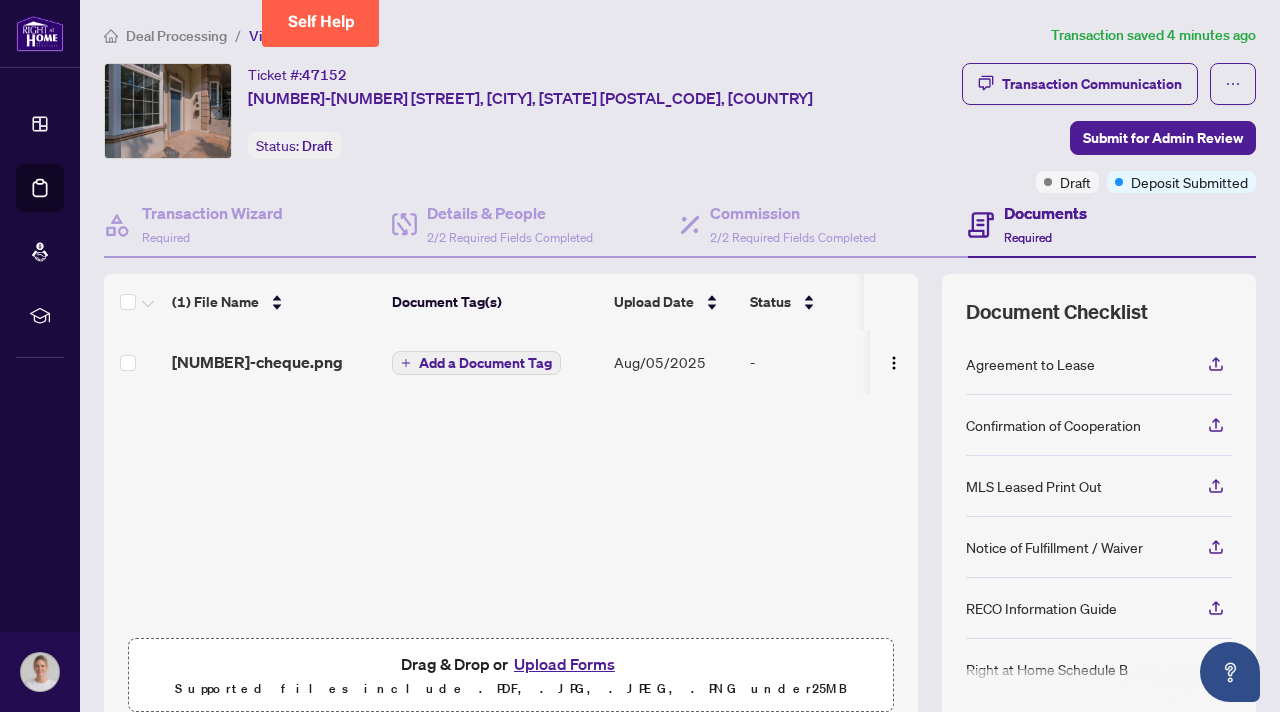 scroll, scrollTop: 162, scrollLeft: 0, axis: vertical 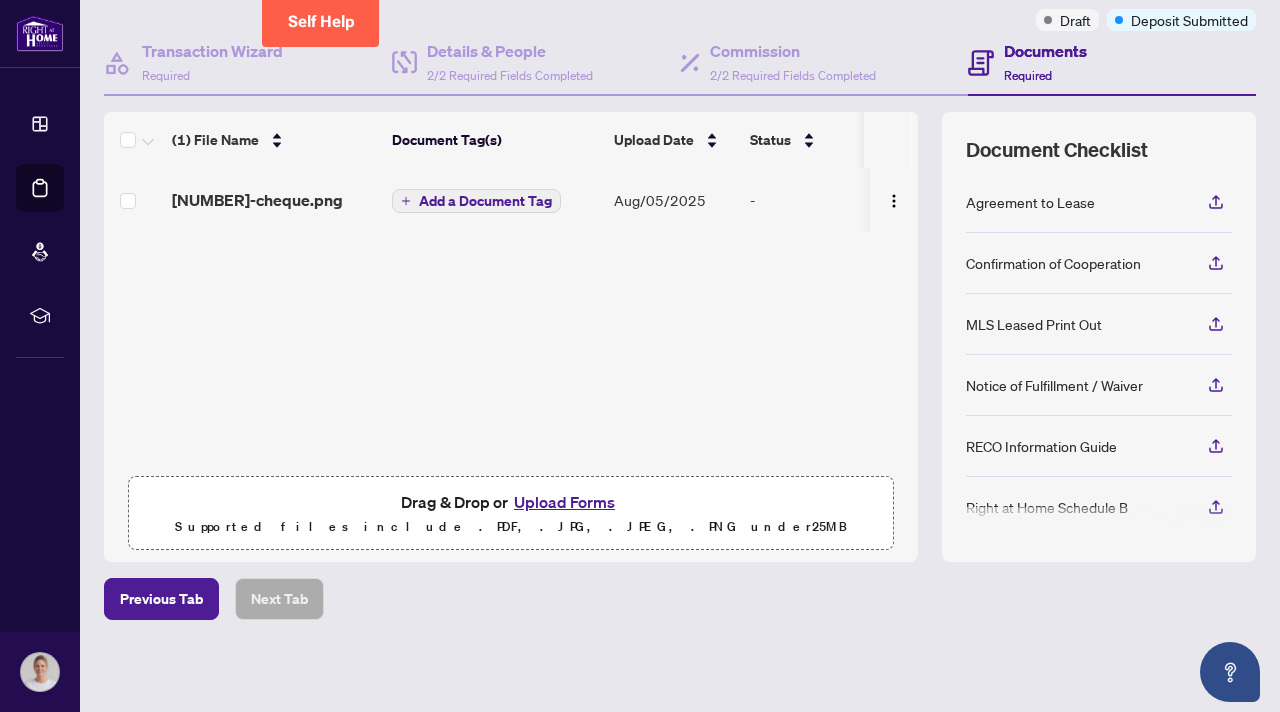 click on "Upload Forms" at bounding box center (564, 502) 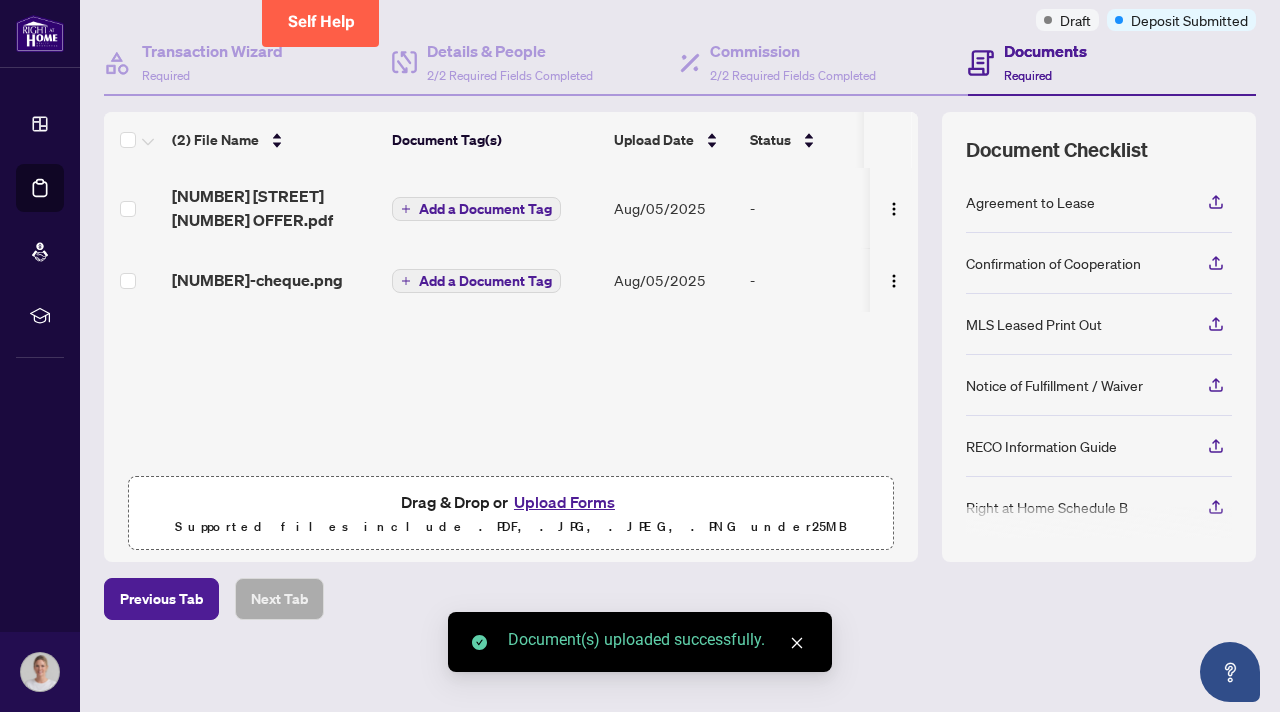 click on "Add a Document Tag" at bounding box center (485, 209) 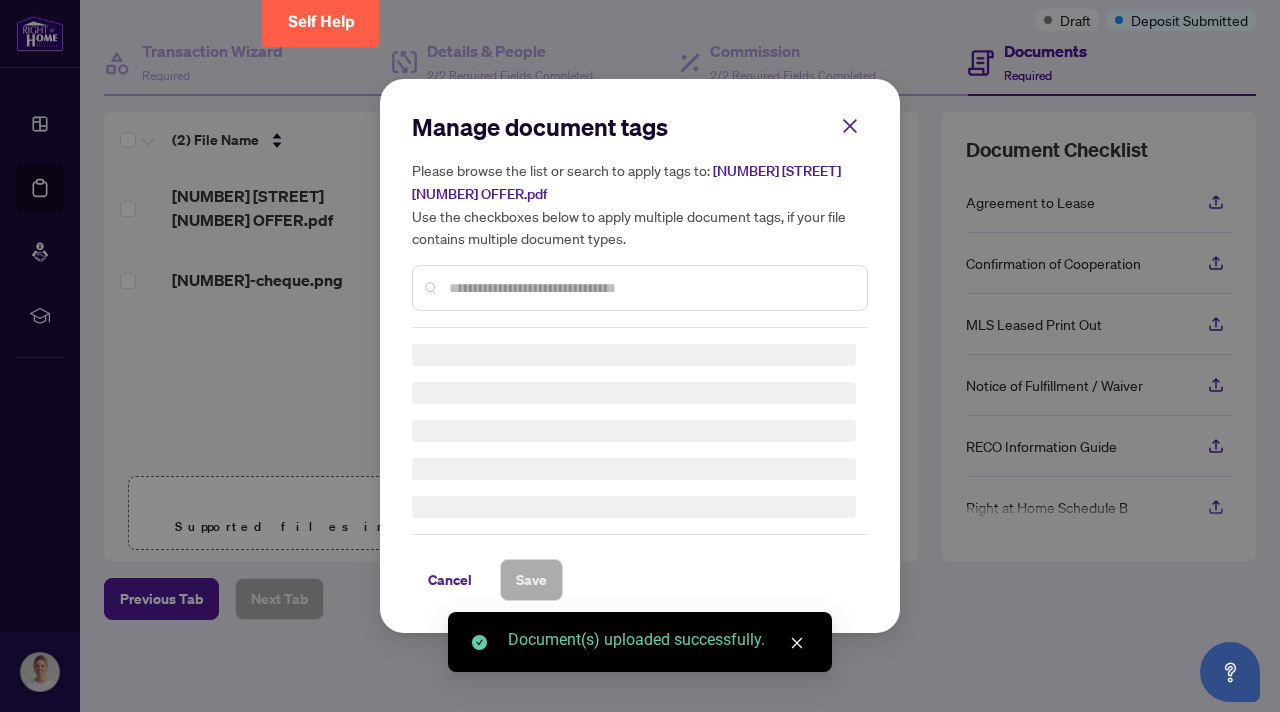 click on "Manage document tags Please browse the list or search to apply tags to:   [NUMBER] [STREET] [NUMBER] OFFER.pdf   Use the checkboxes below to apply multiple document tags, if your file contains multiple document types." at bounding box center (640, 219) 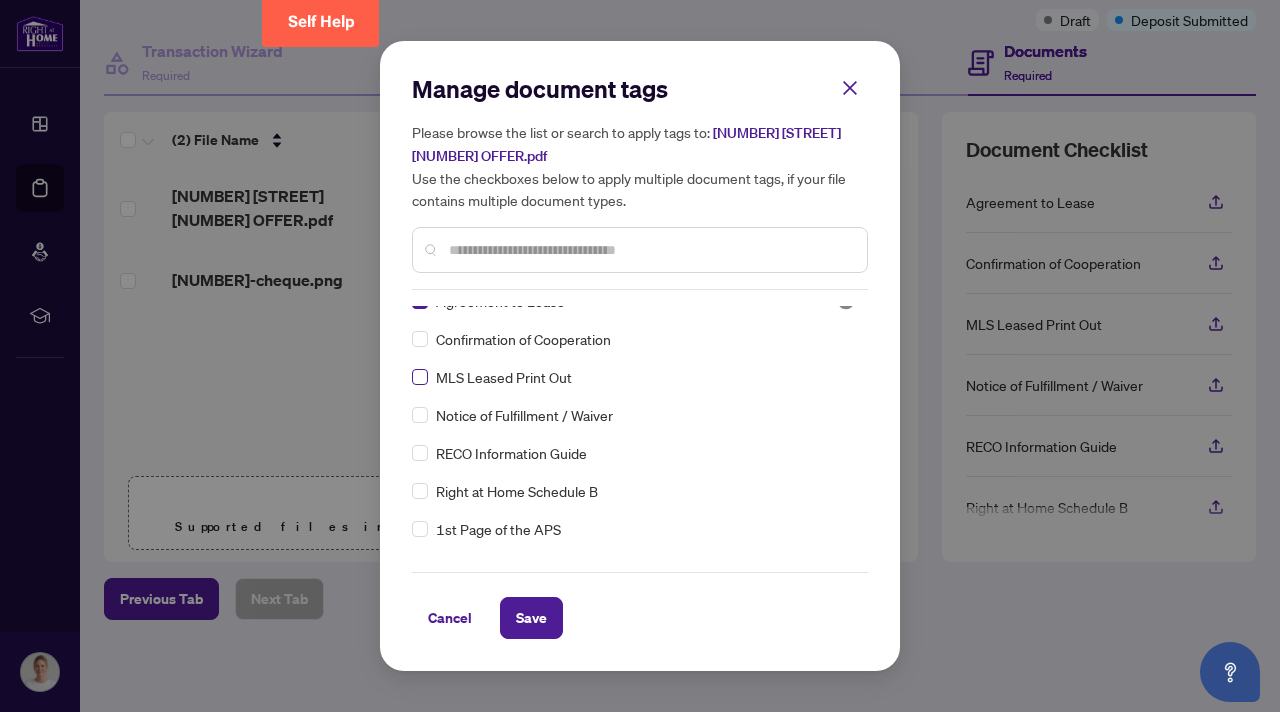 scroll, scrollTop: 0, scrollLeft: 0, axis: both 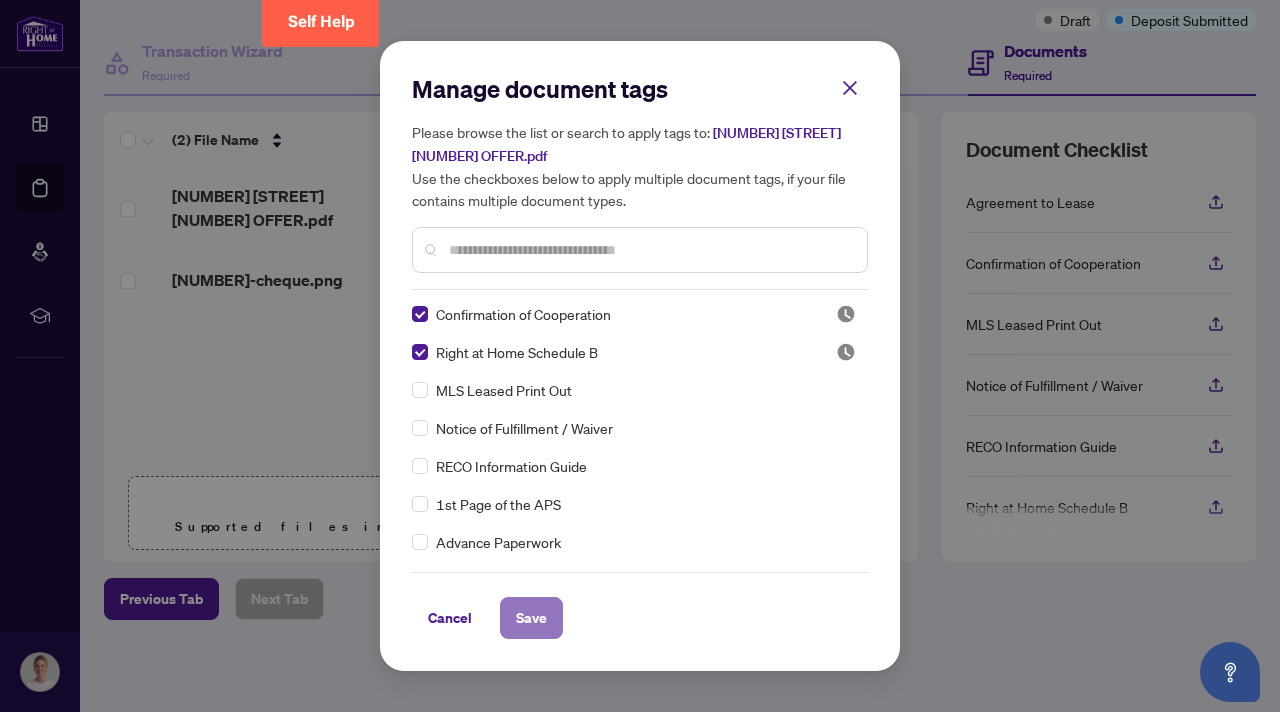 click on "Save" at bounding box center (531, 618) 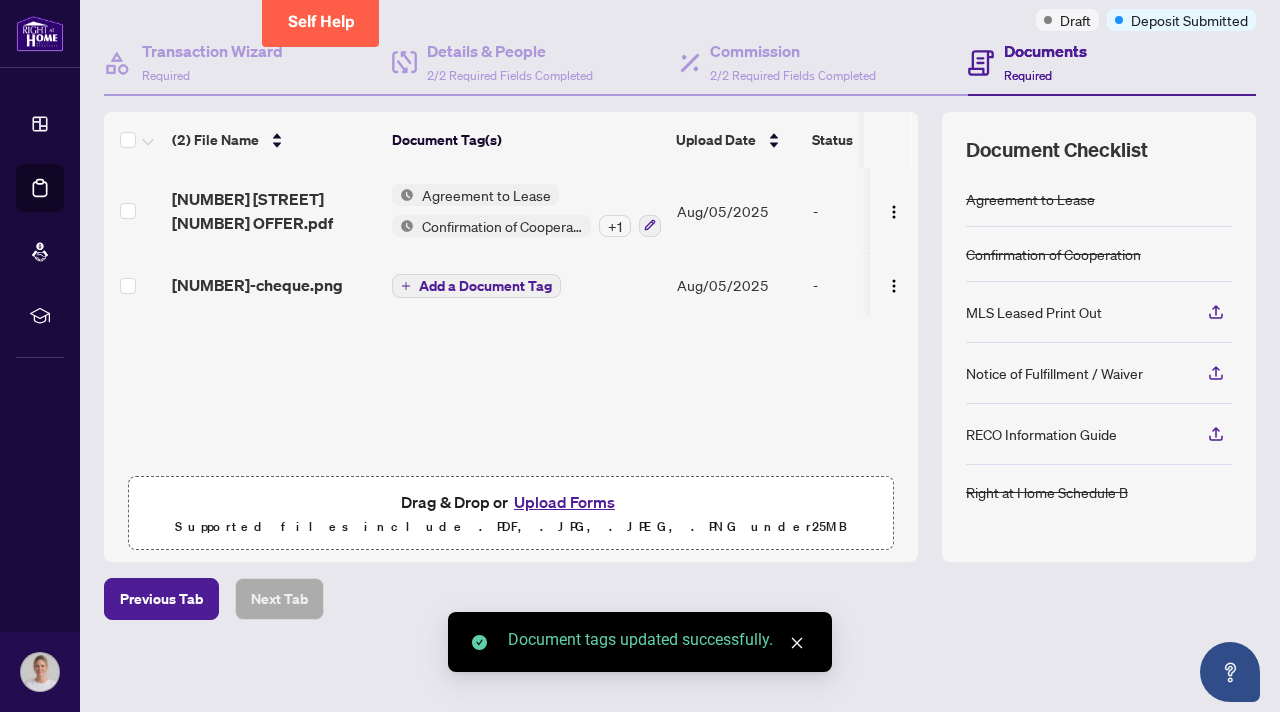 click on "Add a Document Tag" at bounding box center [485, 286] 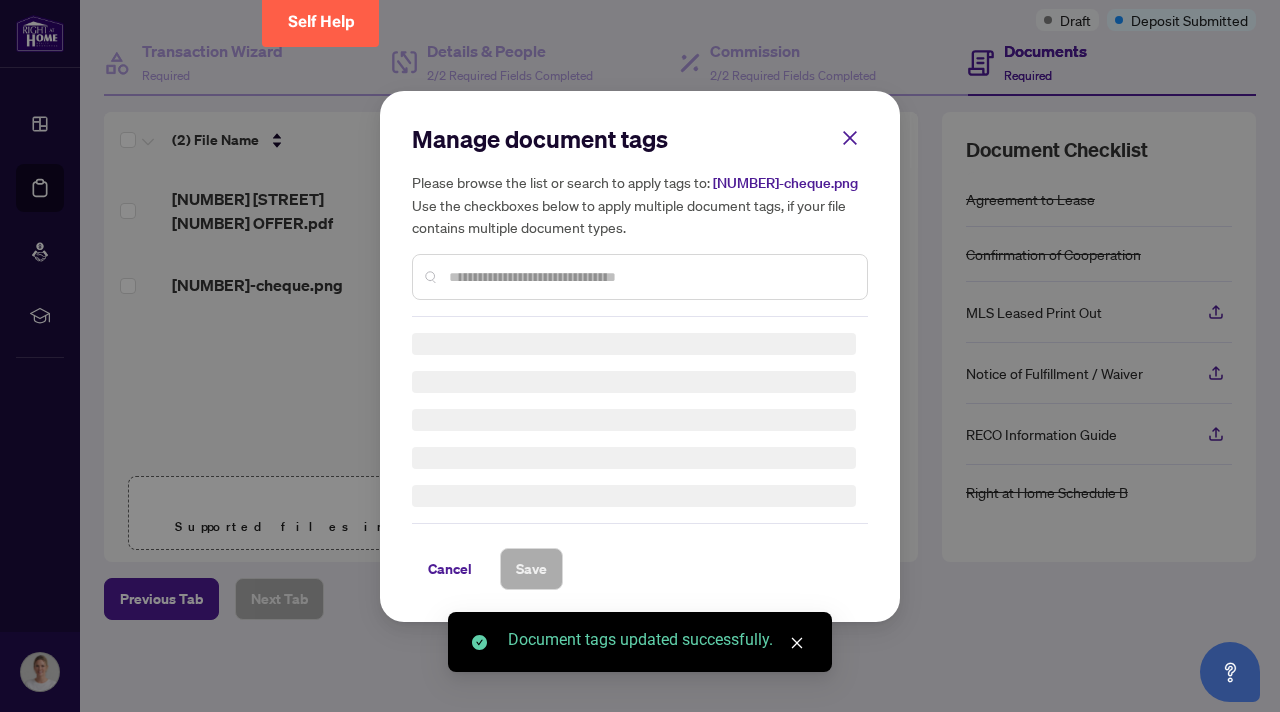 click on "Manage document tags Please browse the list or search to apply tags to:   1754408834303-cheque.png   Use the checkboxes below to apply multiple document tags, if your file contains multiple document types." at bounding box center [640, 220] 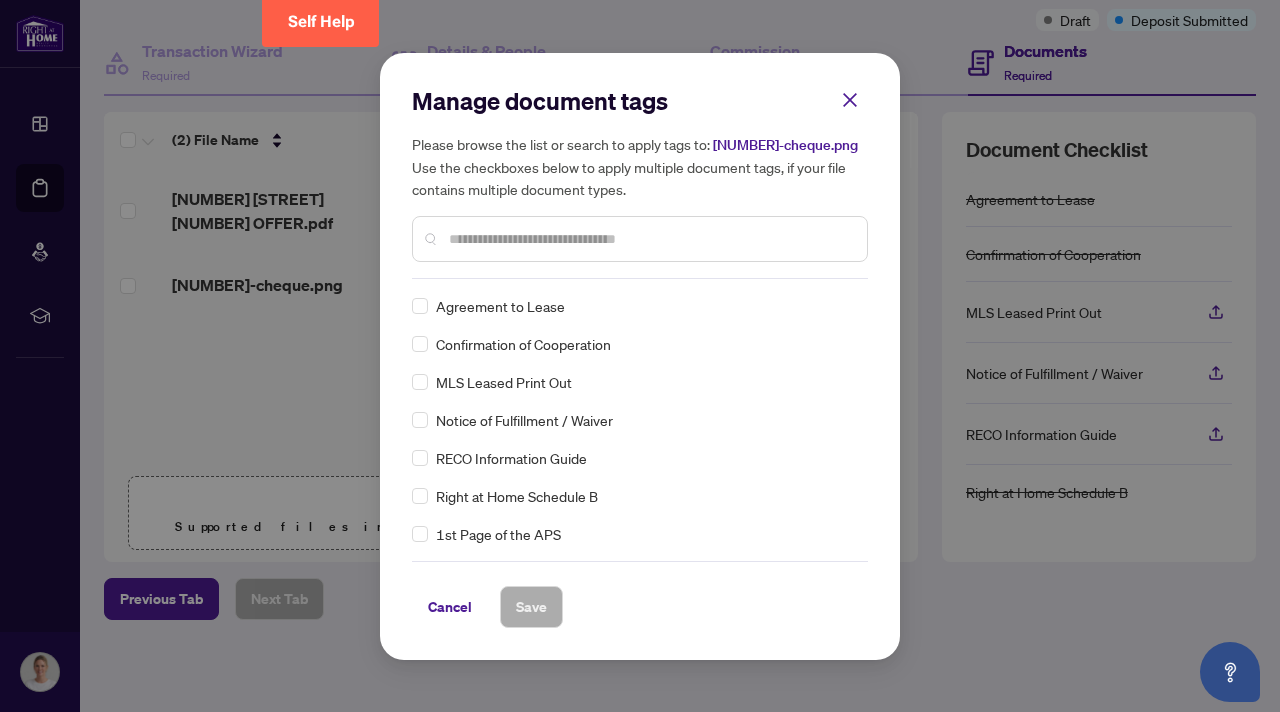 click at bounding box center [650, 239] 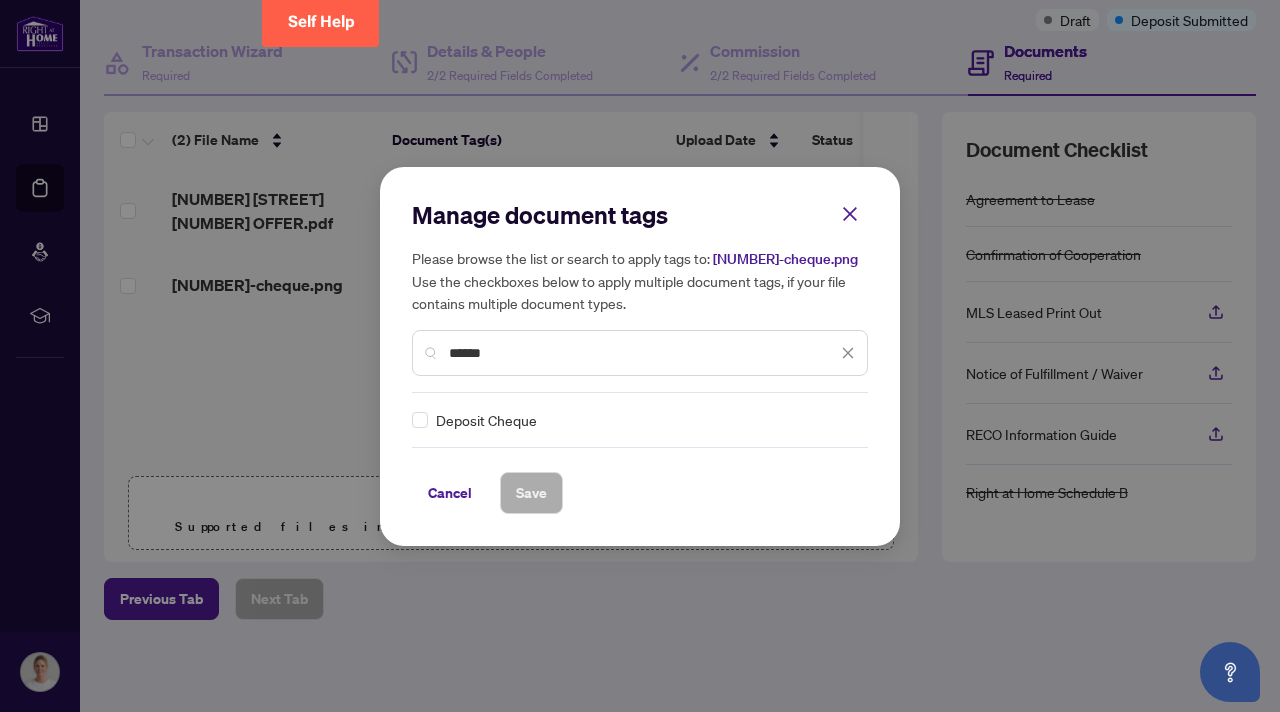 type on "******" 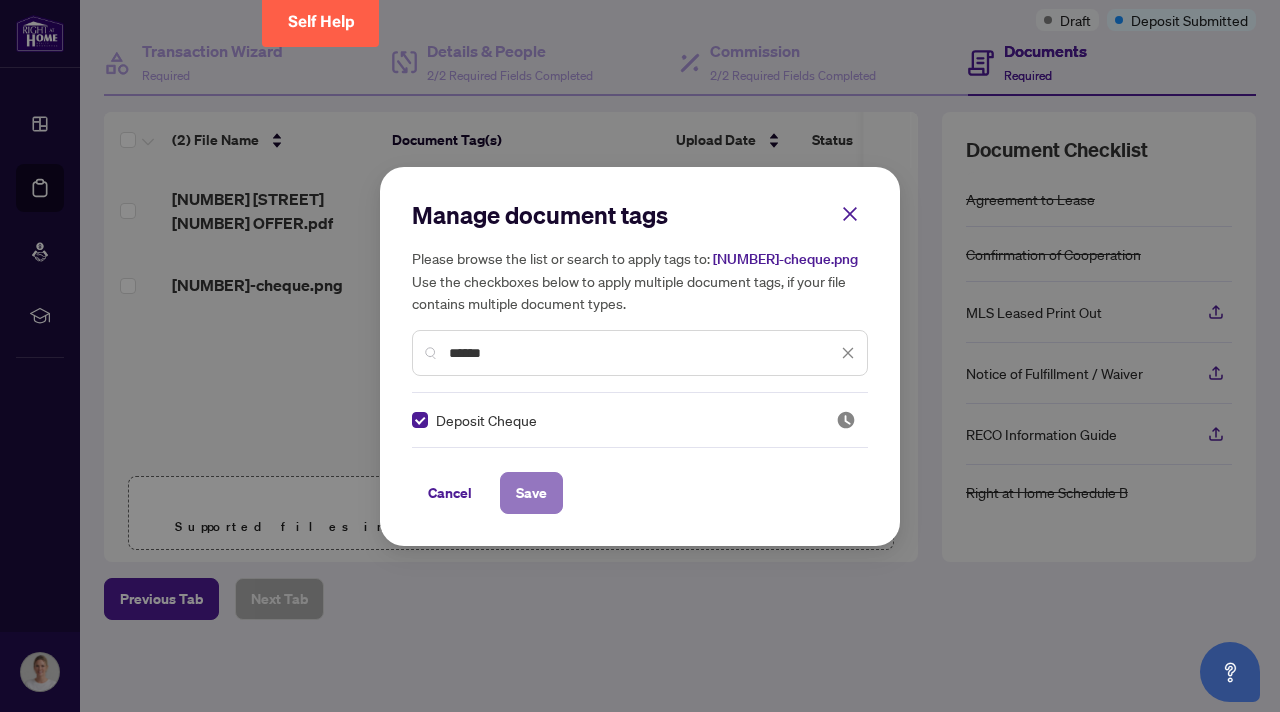 click on "Save" at bounding box center [531, 493] 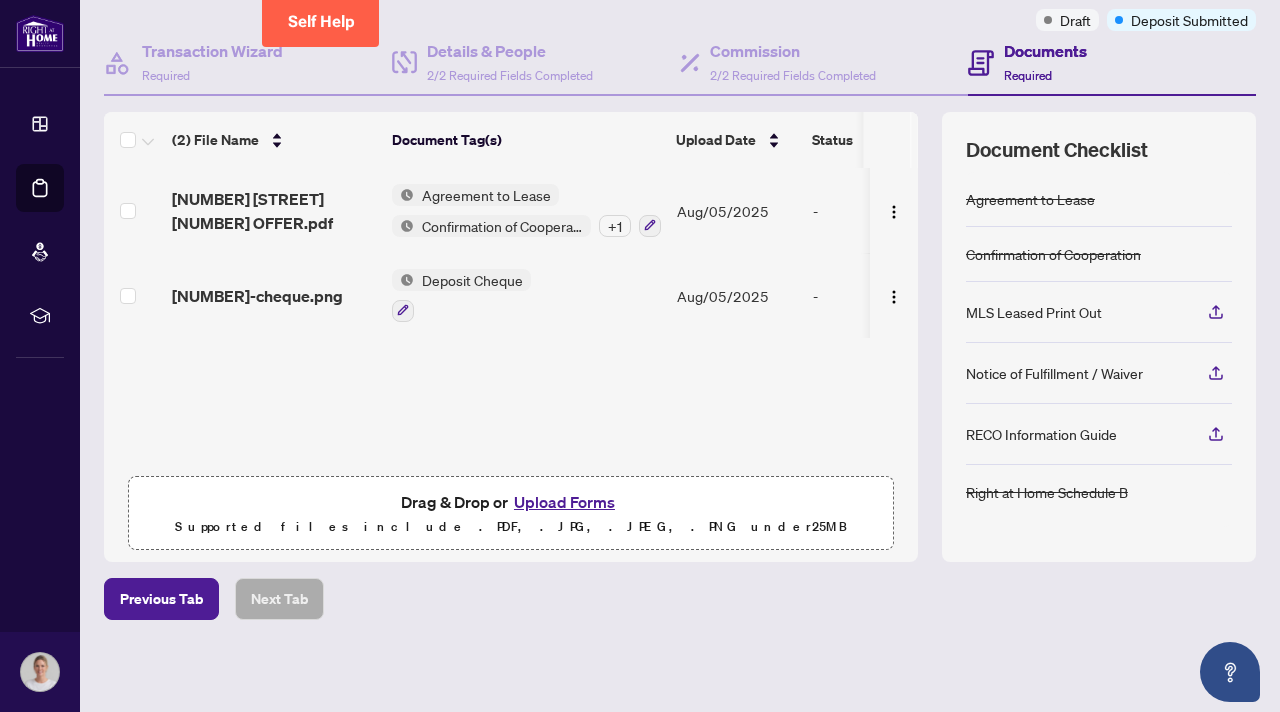 click on "Upload Forms" at bounding box center (564, 502) 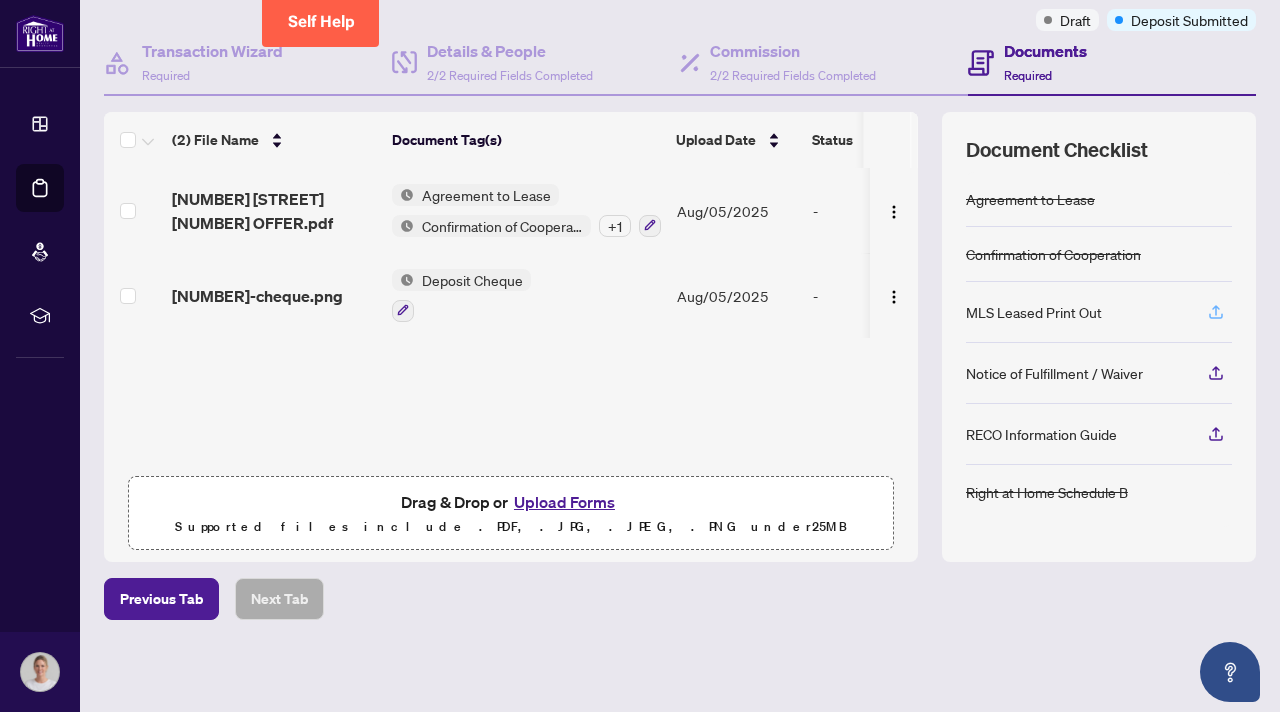 click 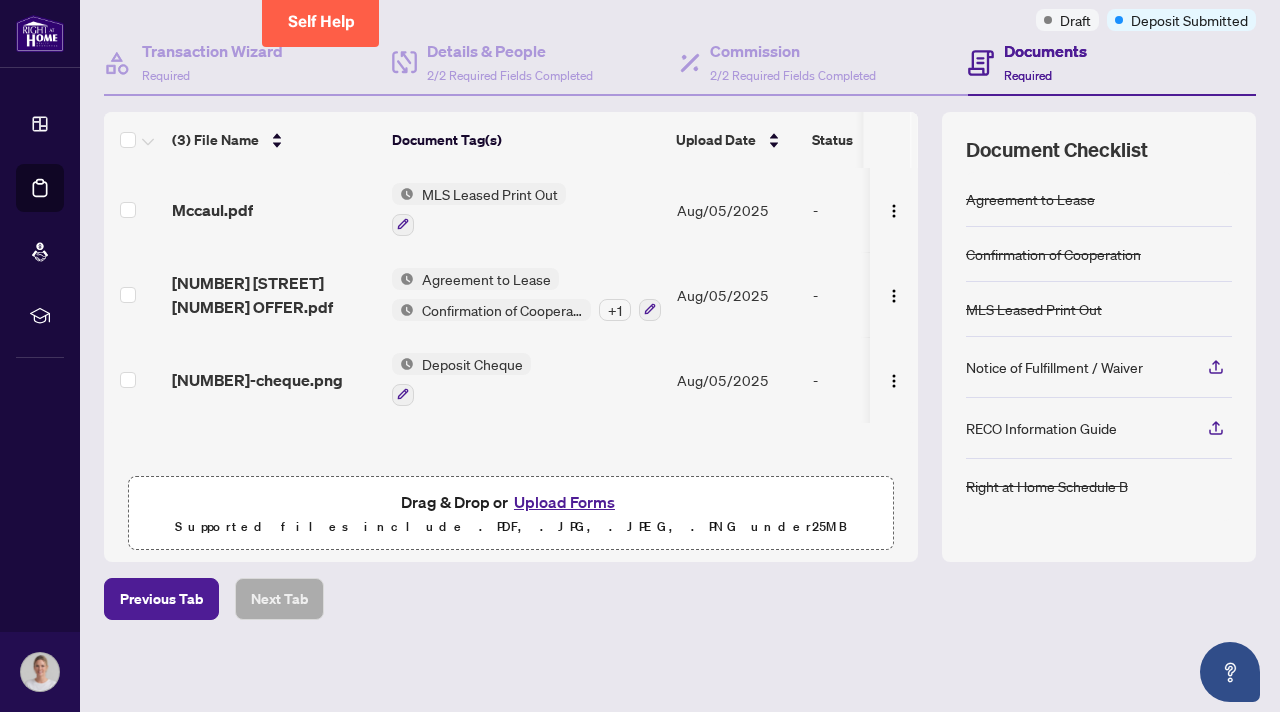 scroll, scrollTop: 0, scrollLeft: 0, axis: both 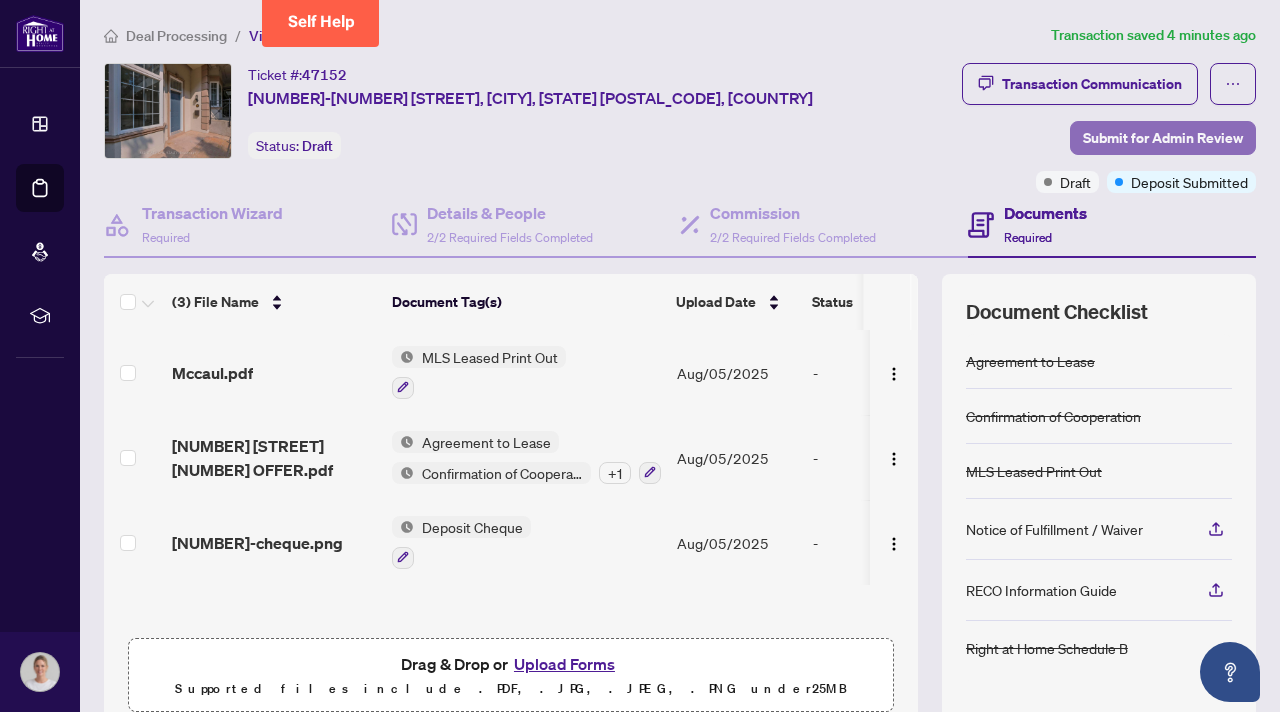 click on "Submit for Admin Review" at bounding box center (1163, 138) 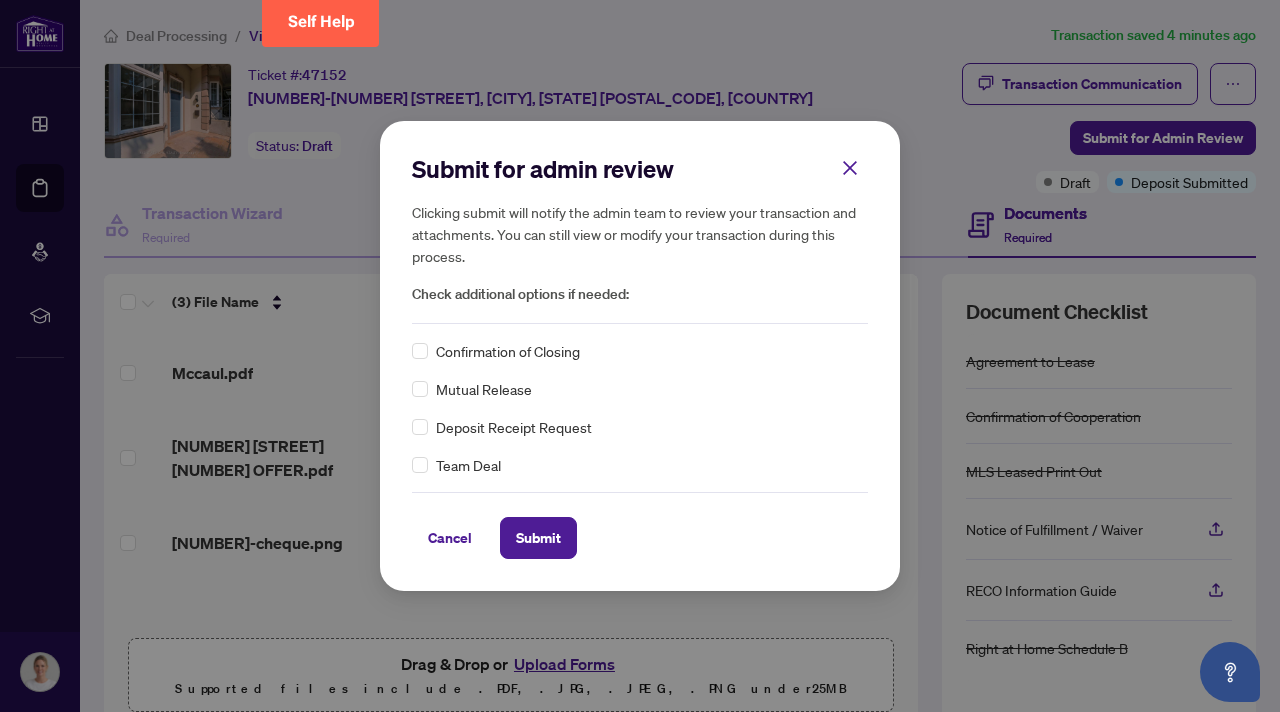 click on "Deposit Receipt Request" at bounding box center [640, 427] 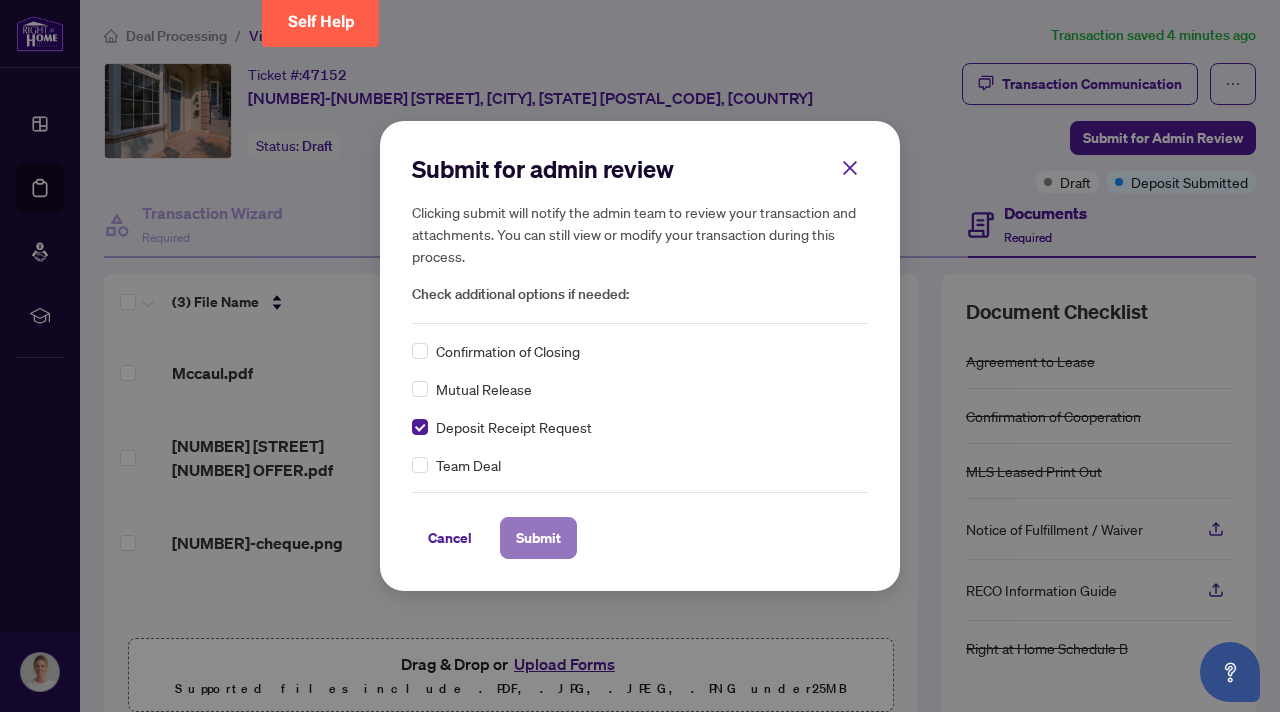 click on "Submit" at bounding box center [538, 538] 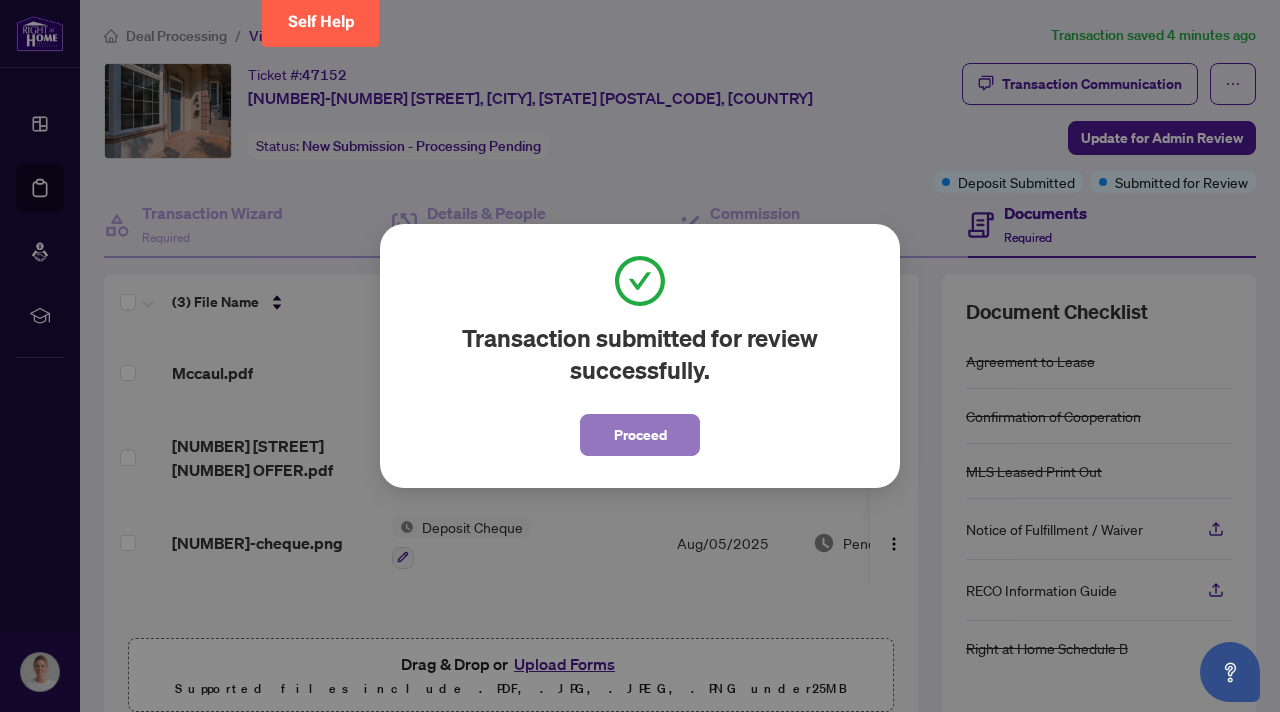 click on "Proceed" at bounding box center [640, 435] 